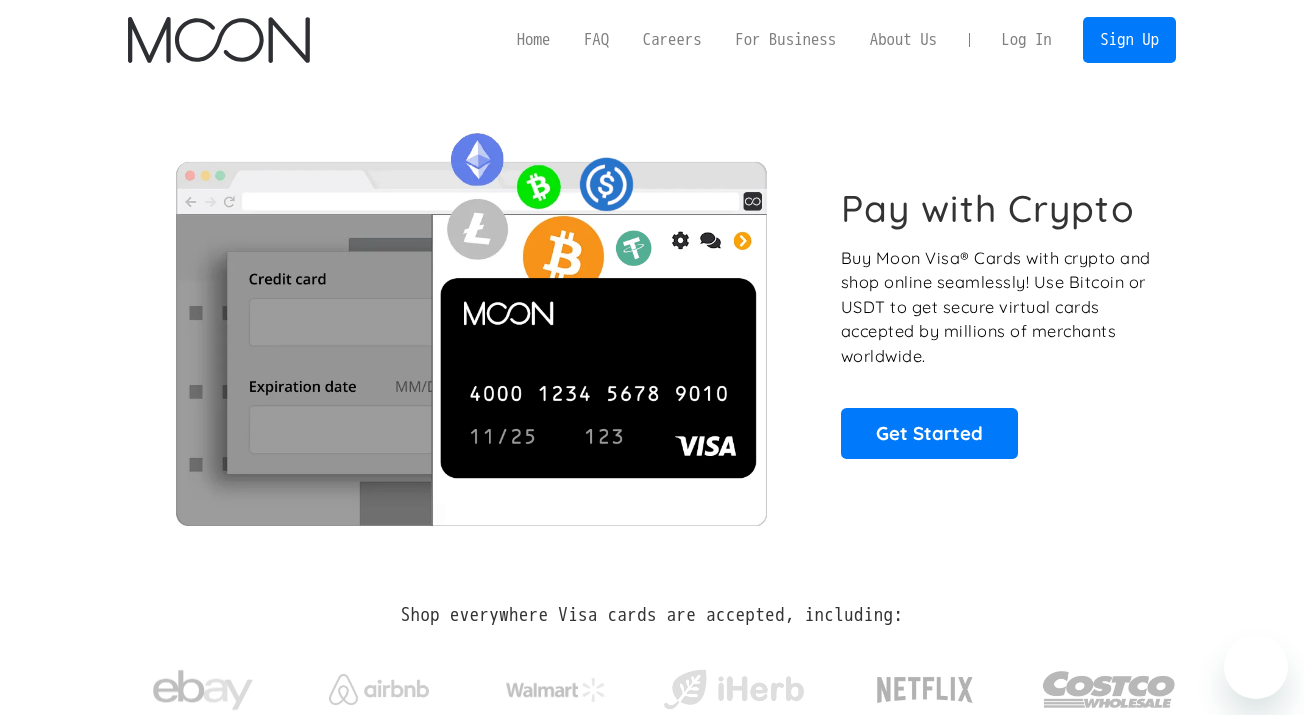 scroll, scrollTop: 0, scrollLeft: 0, axis: both 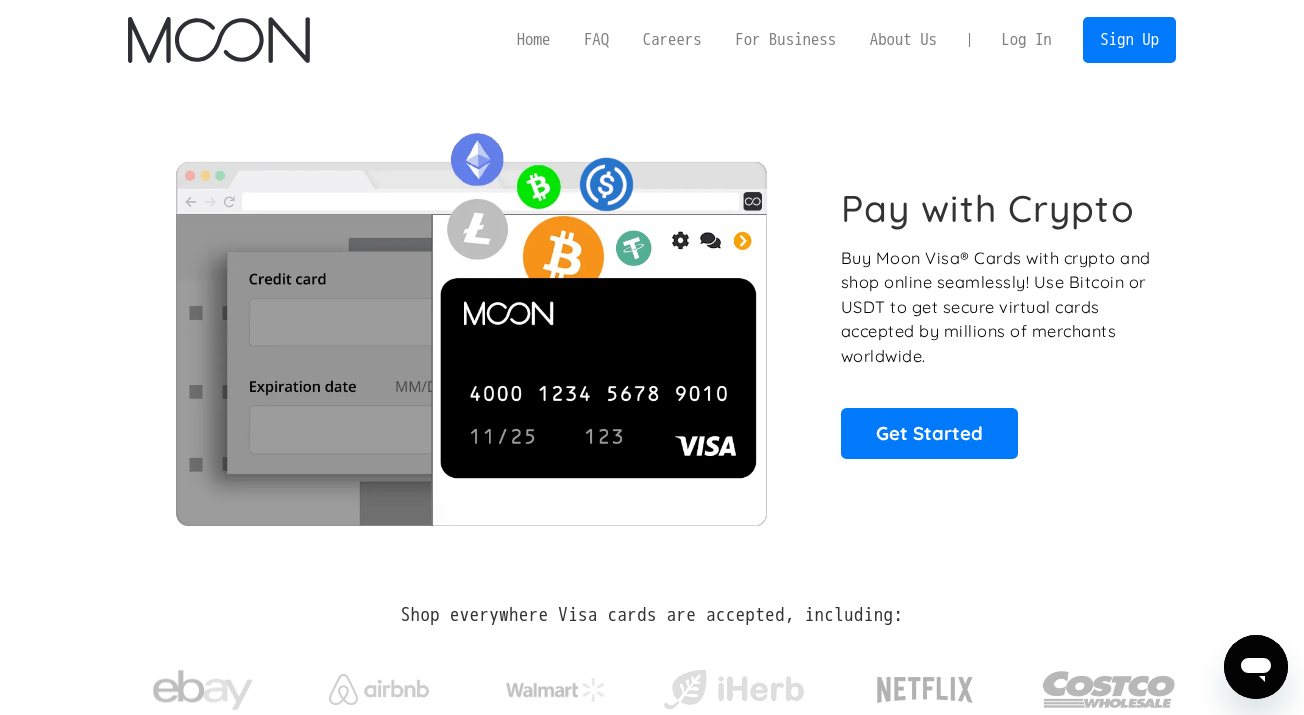 click on "Log In" at bounding box center (1026, 40) 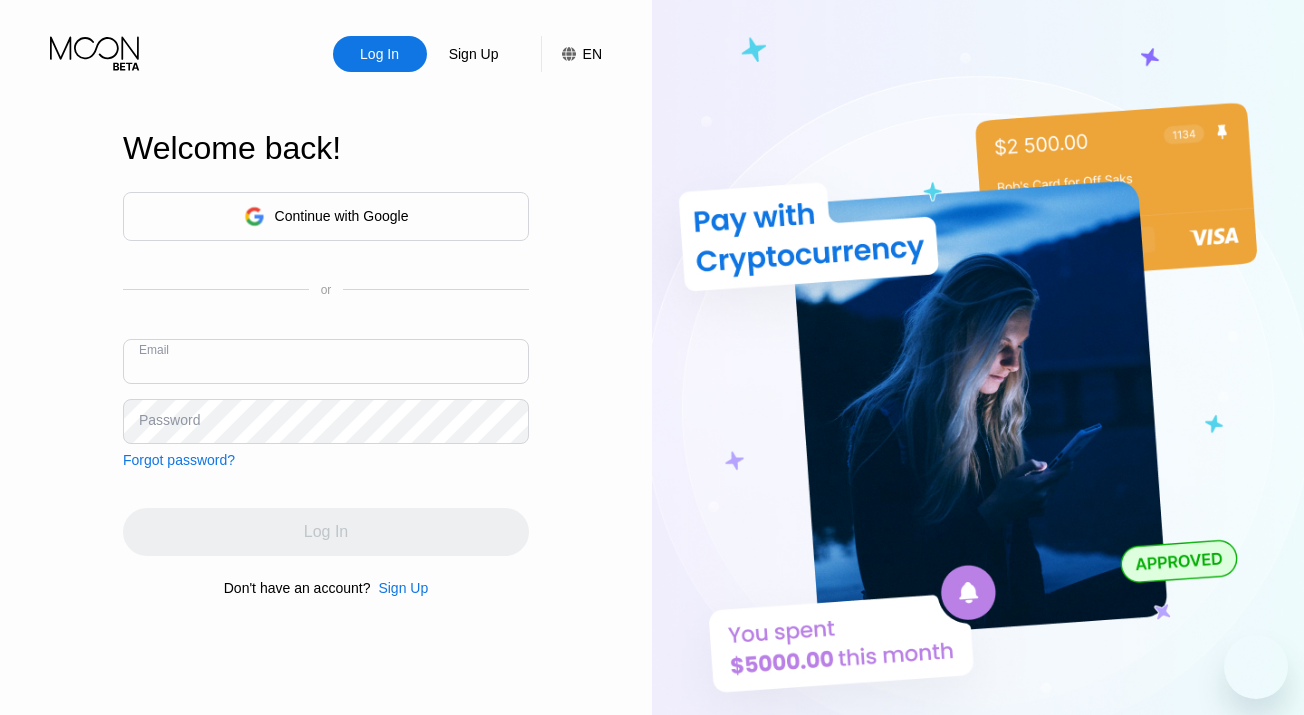 scroll, scrollTop: 0, scrollLeft: 0, axis: both 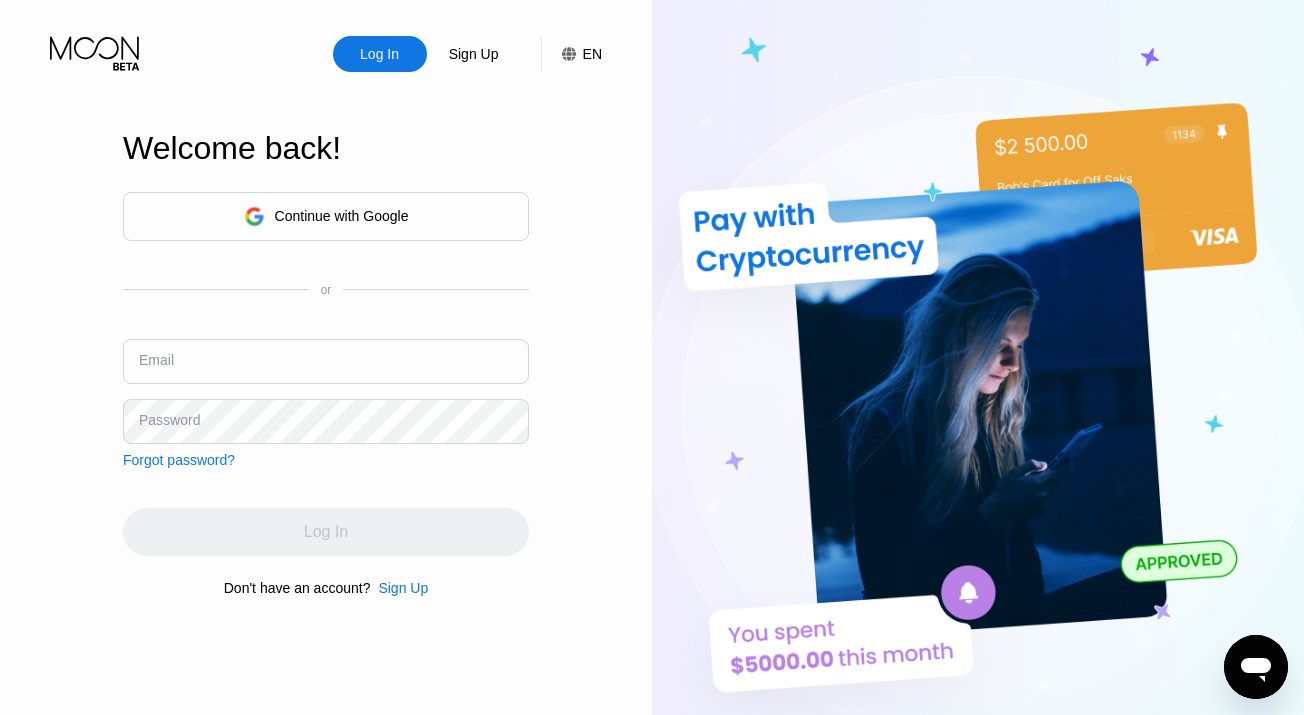 click on "Continue with Google or Email Password Forgot password?" at bounding box center [326, 330] 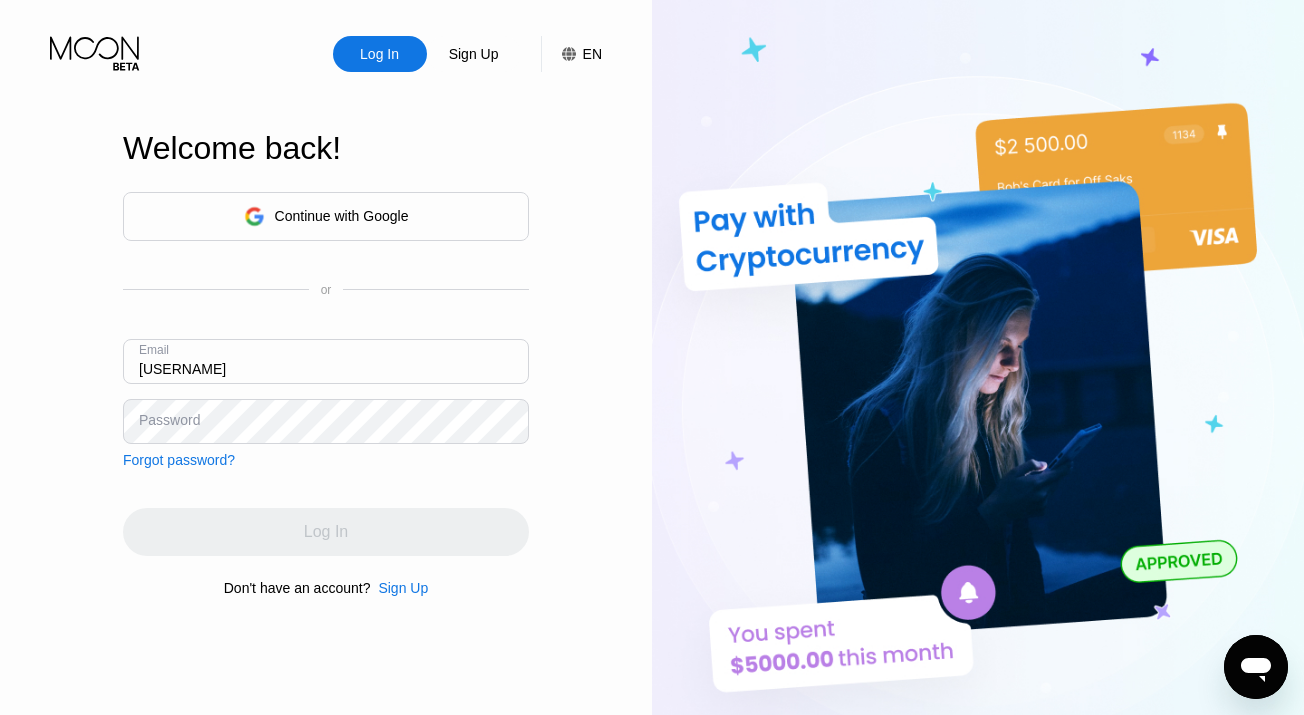type on "[USERNAME]" 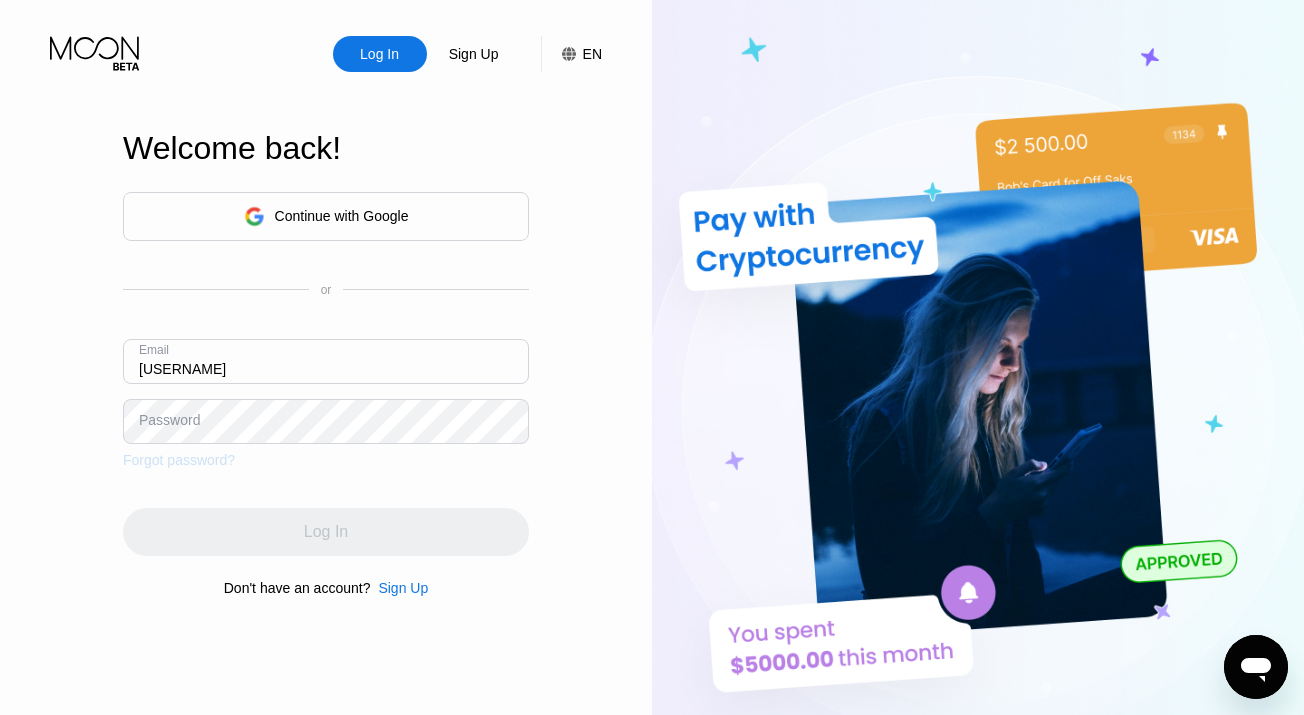 drag, startPoint x: 303, startPoint y: 490, endPoint x: 210, endPoint y: 459, distance: 98.03061 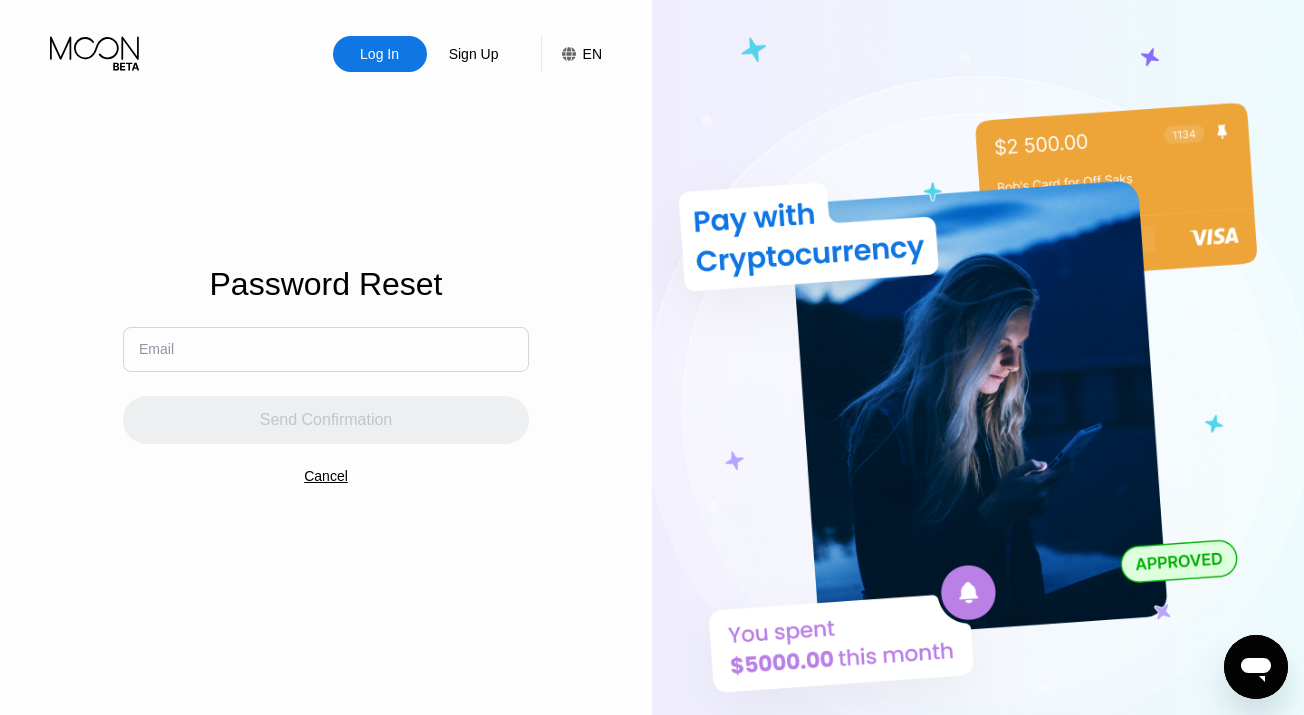 click at bounding box center [326, 349] 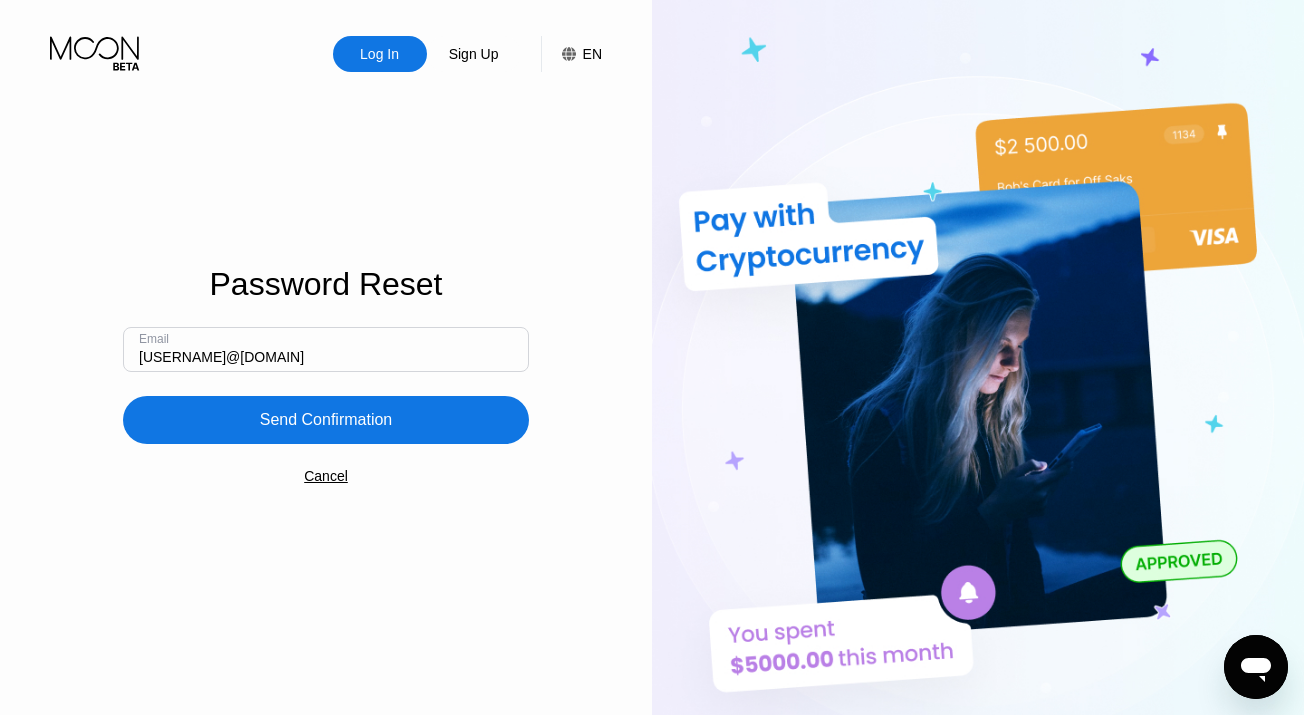 type on "[EMAIL]" 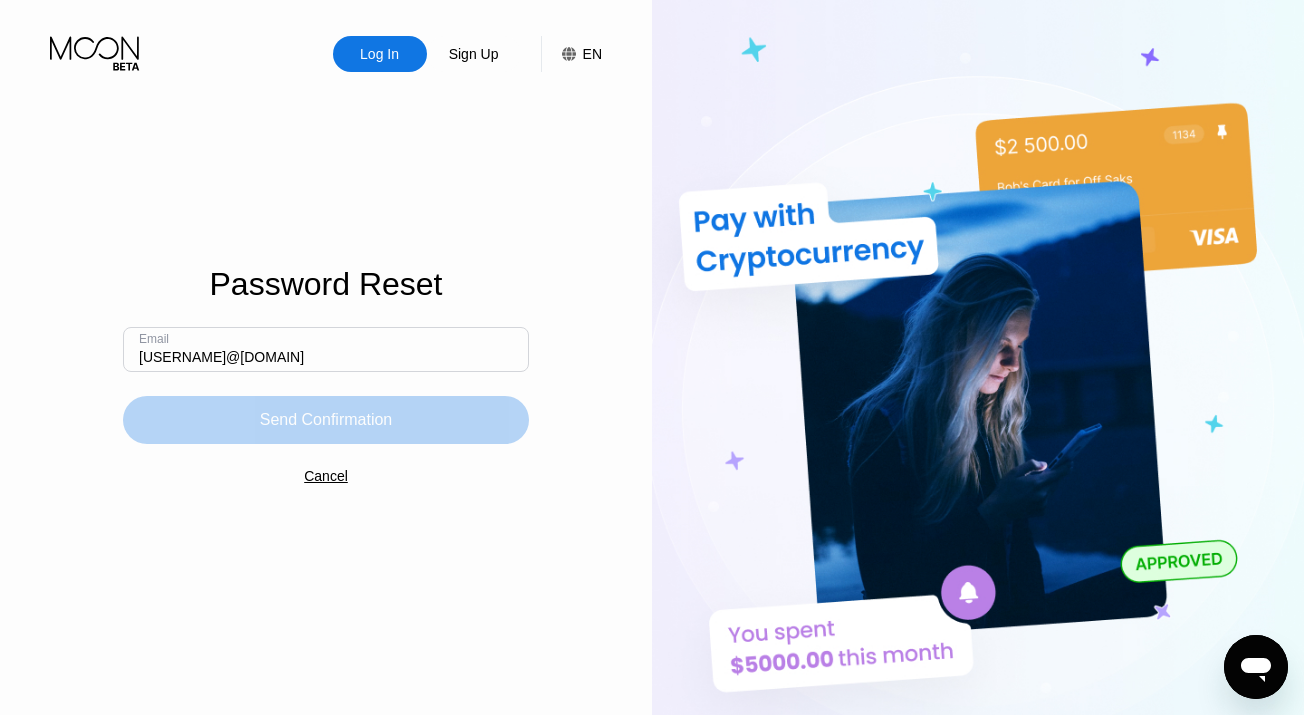 click on "Send Confirmation" at bounding box center (326, 420) 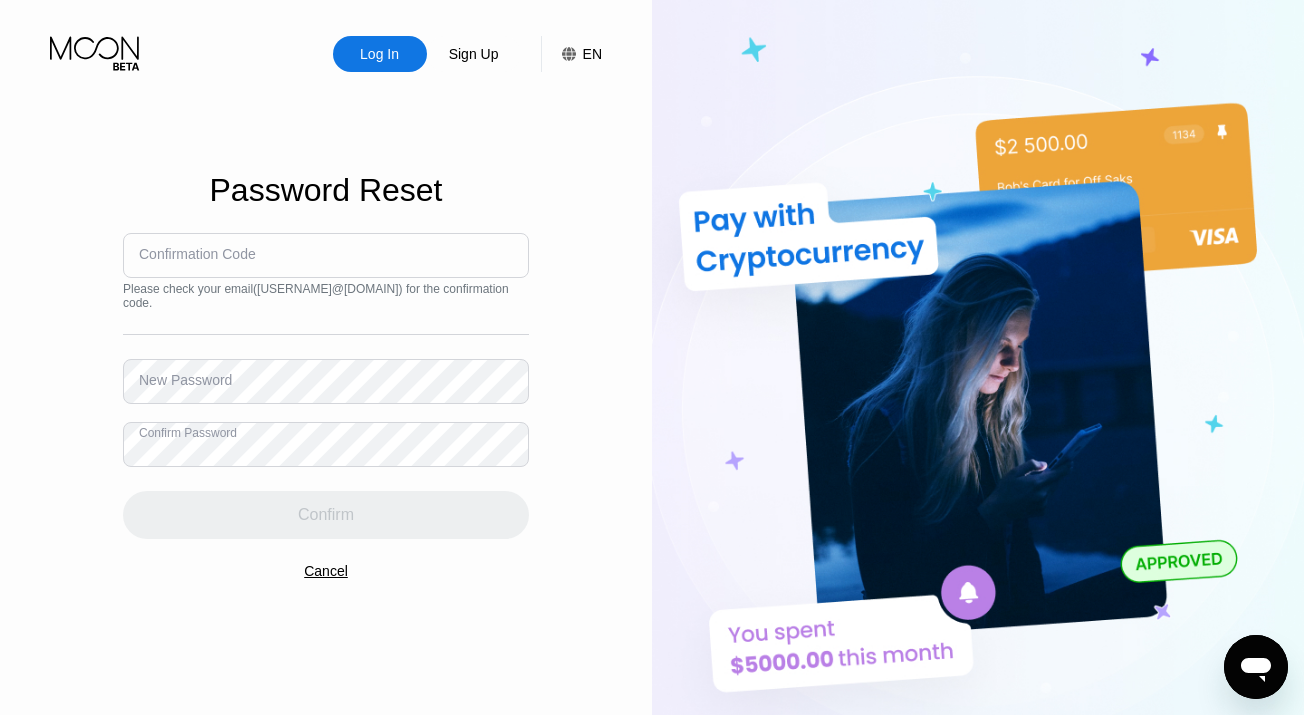drag, startPoint x: 262, startPoint y: 429, endPoint x: 402, endPoint y: 256, distance: 222.55112 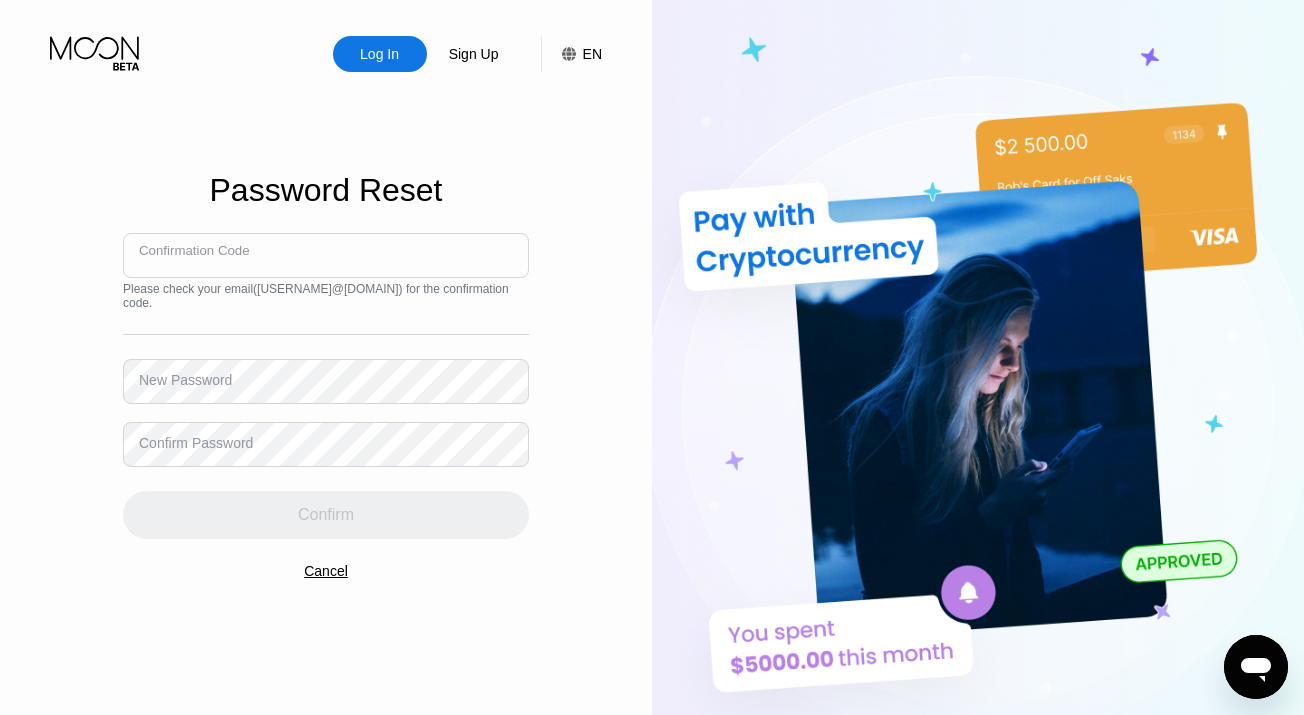 paste on "588802" 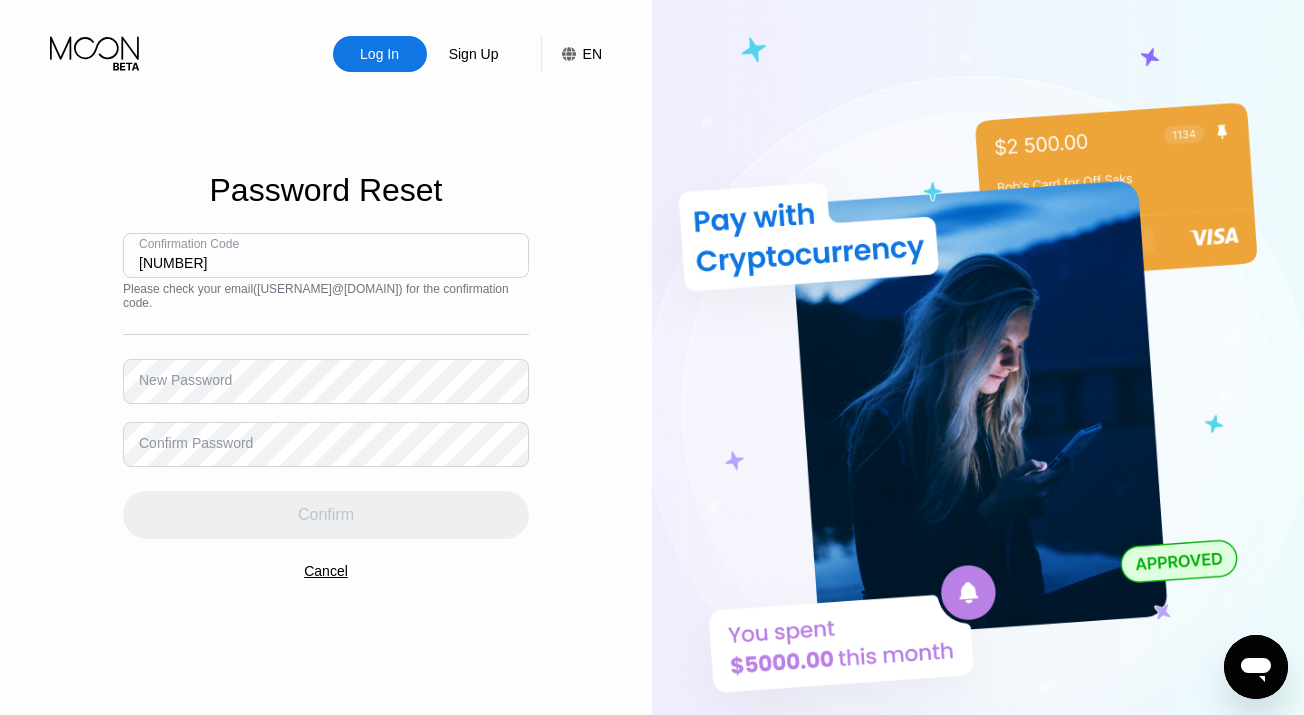 type on "588802" 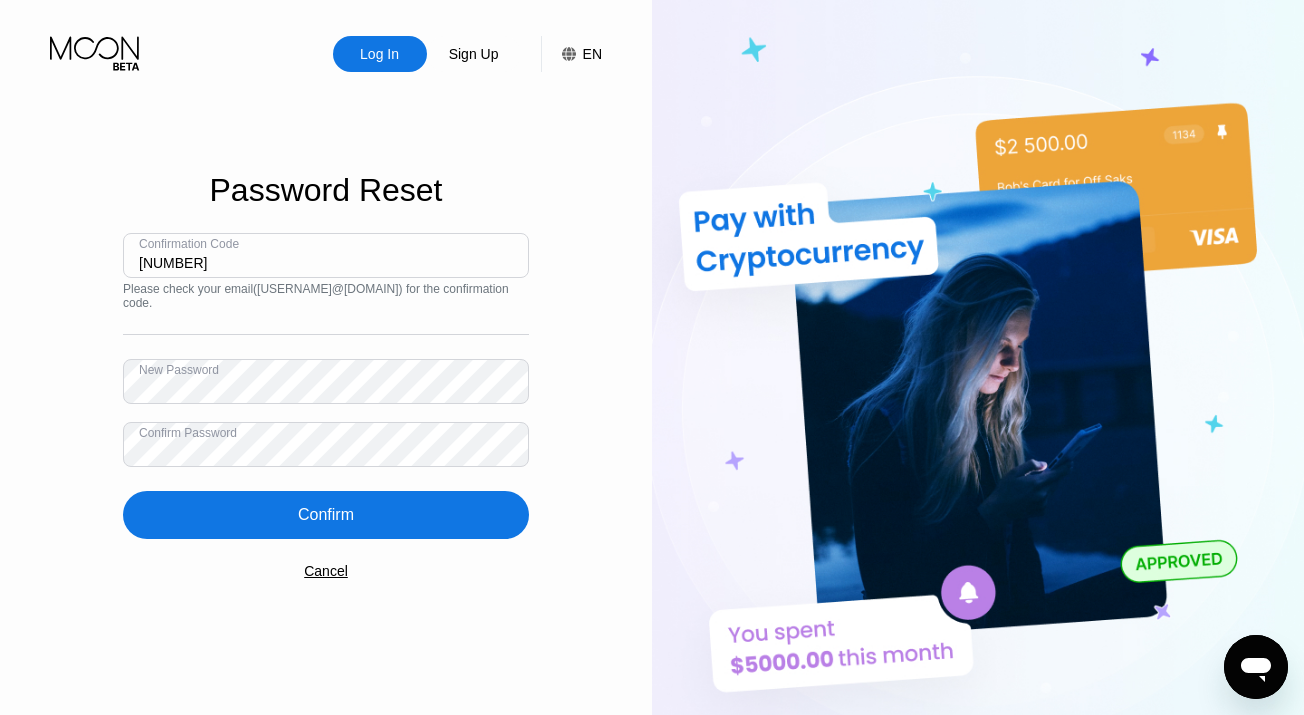 click on "Confirm" at bounding box center (326, 515) 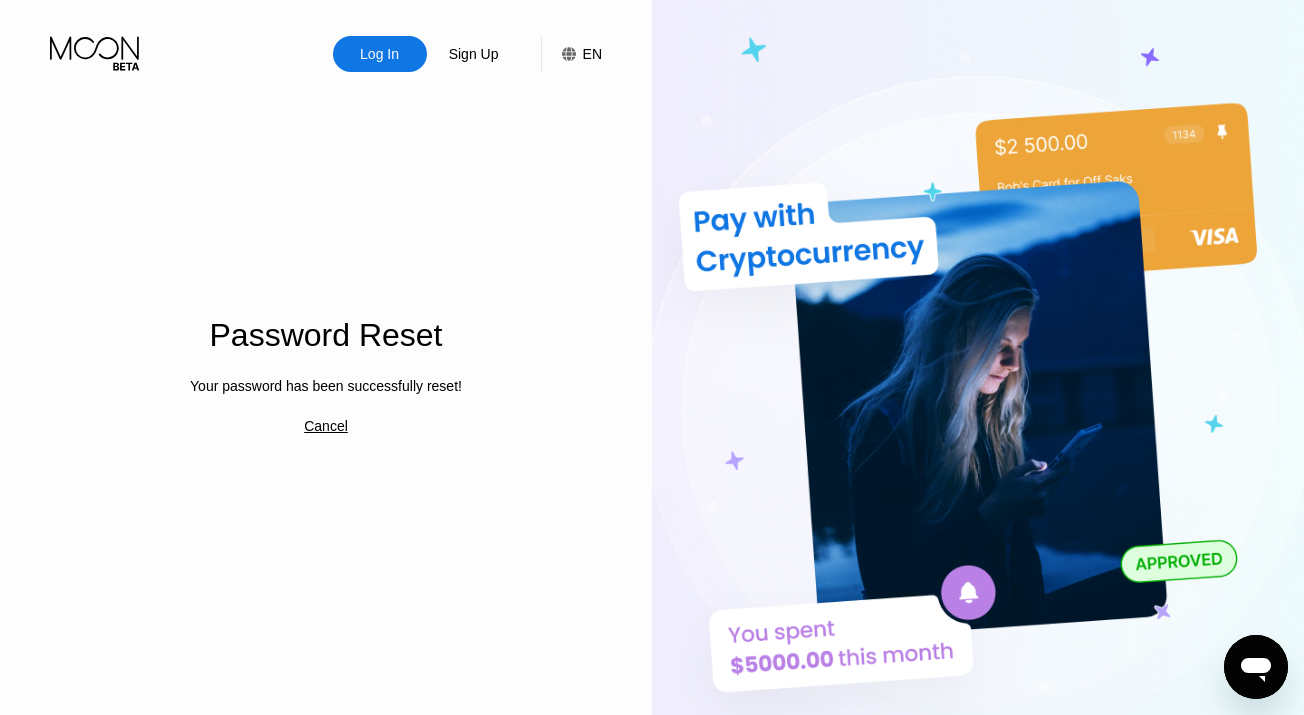 click on "Log In" at bounding box center [379, 54] 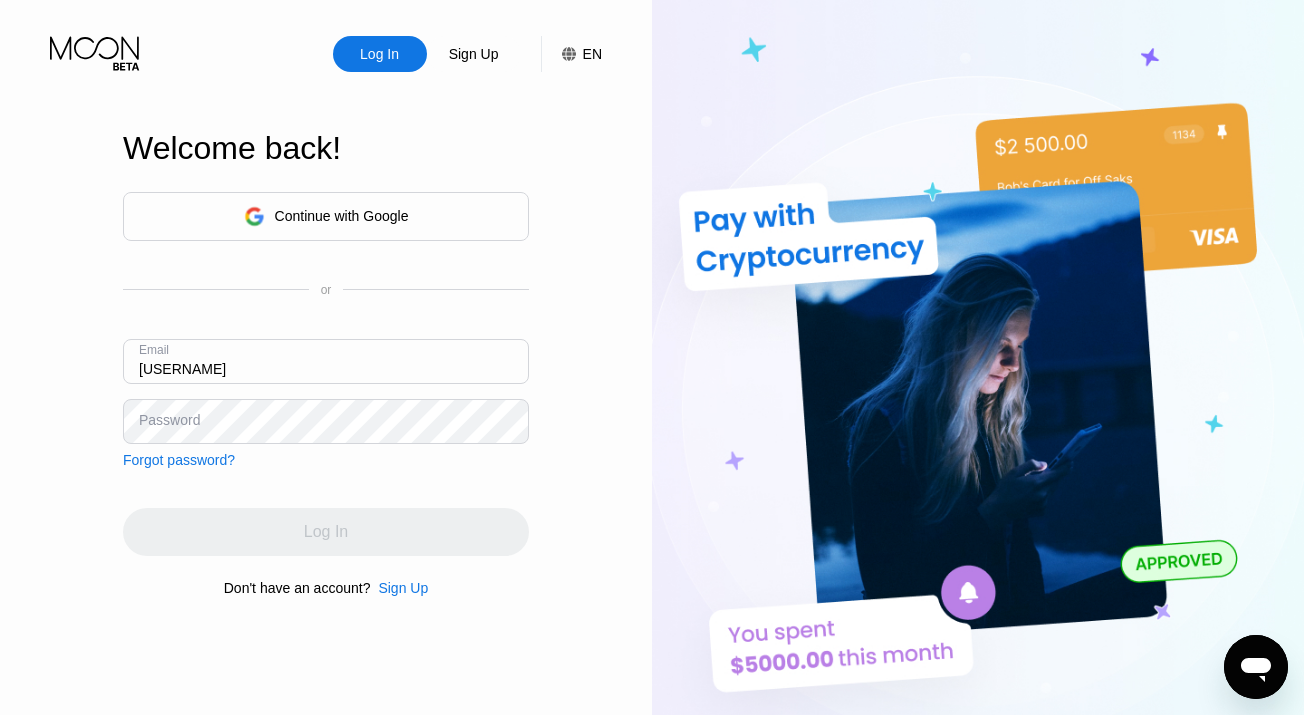 click on "d" at bounding box center [326, 361] 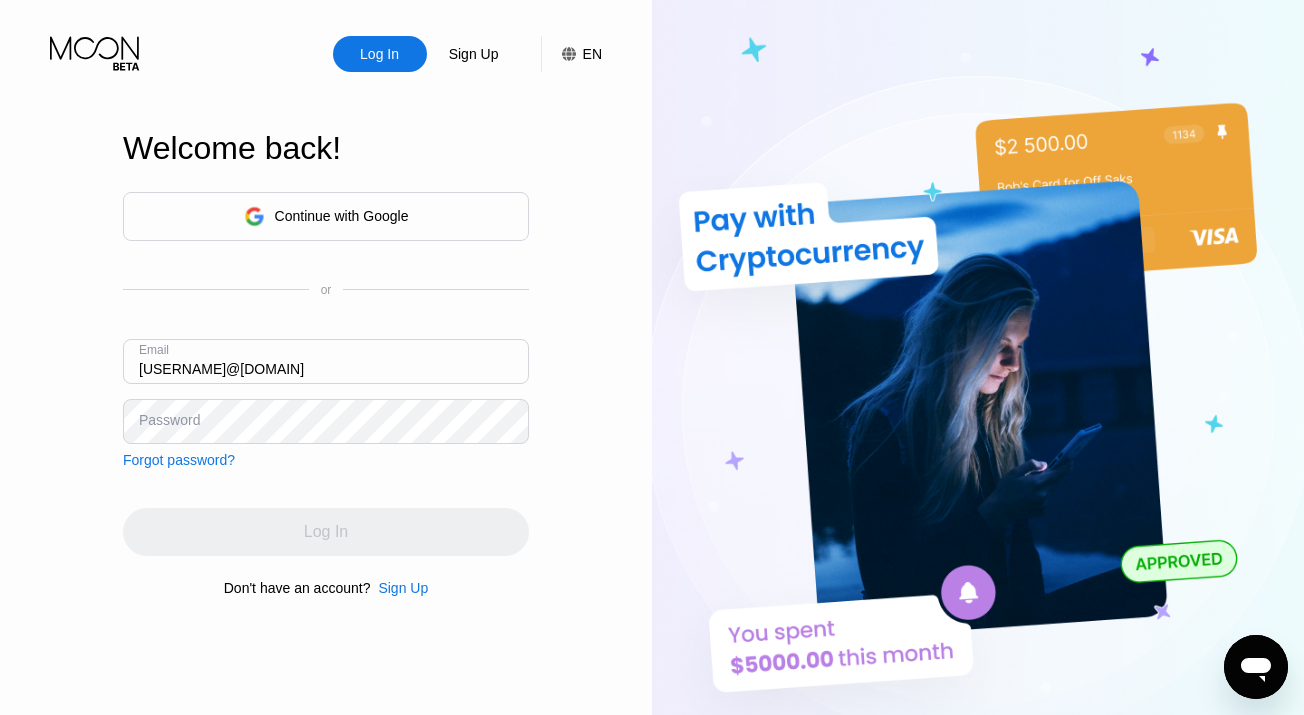 type on "[EMAIL]" 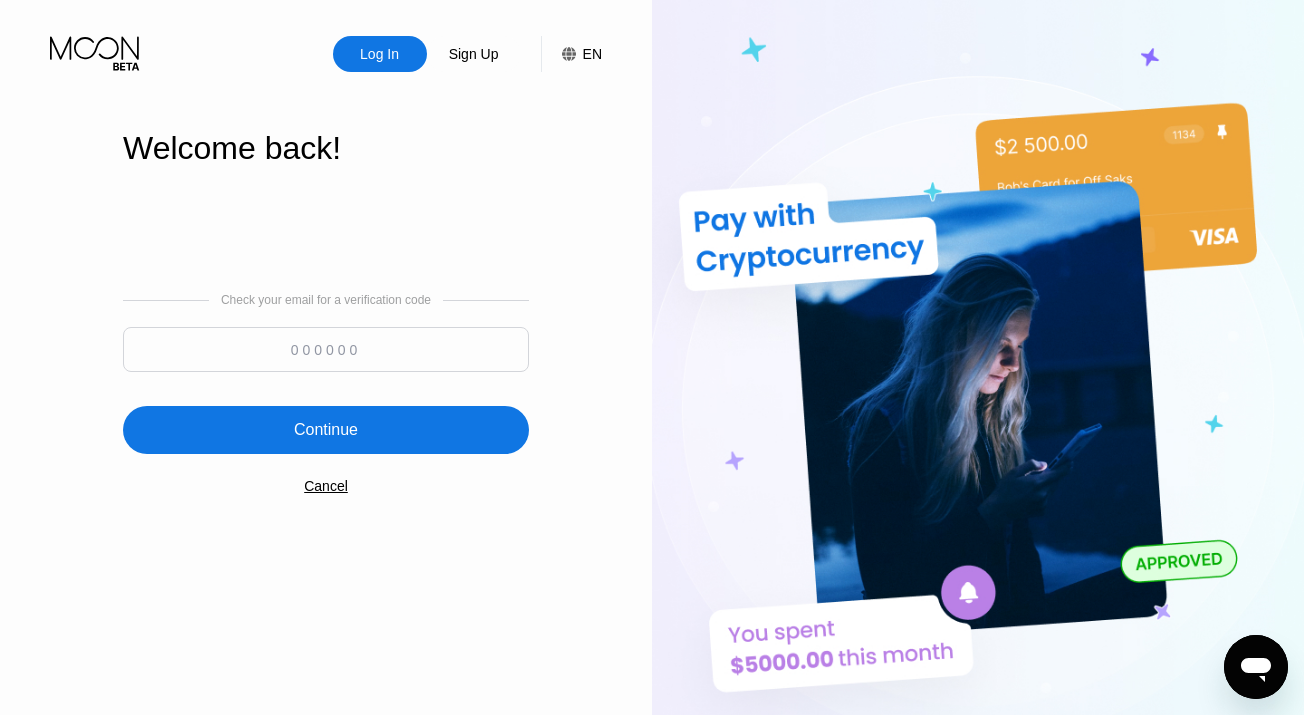 click at bounding box center (326, 349) 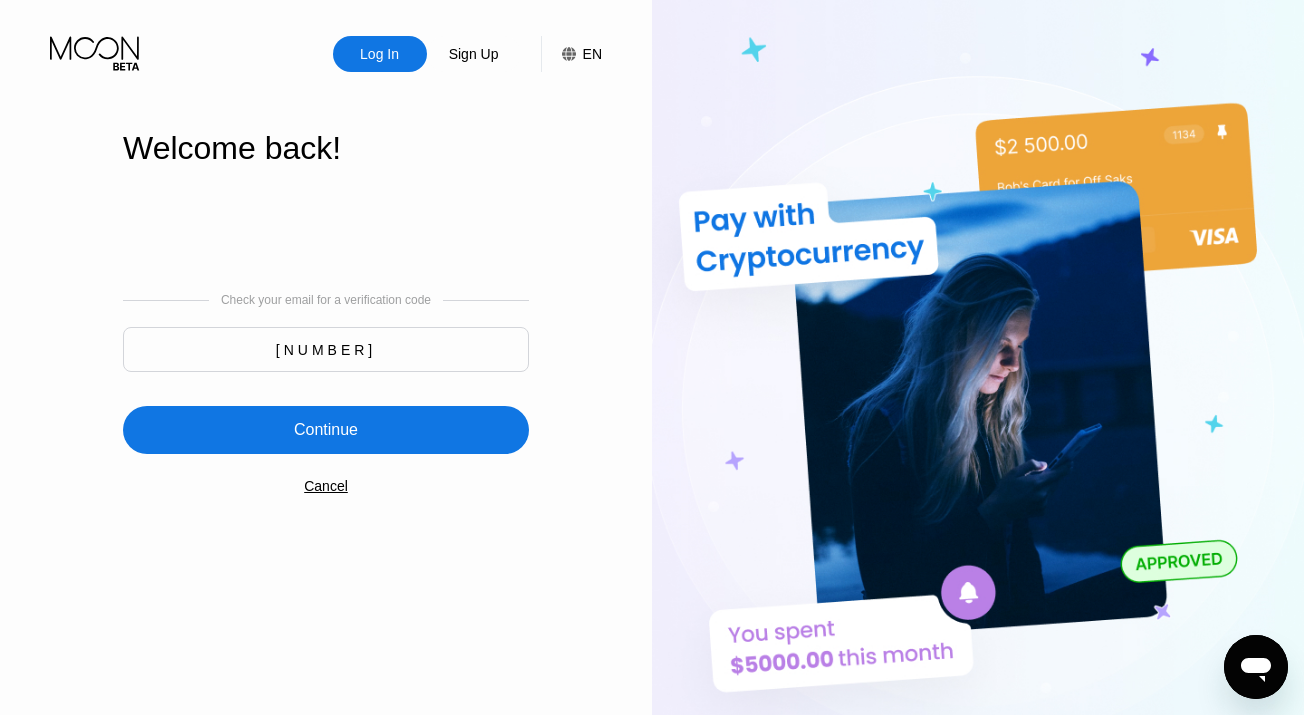 type on "776701" 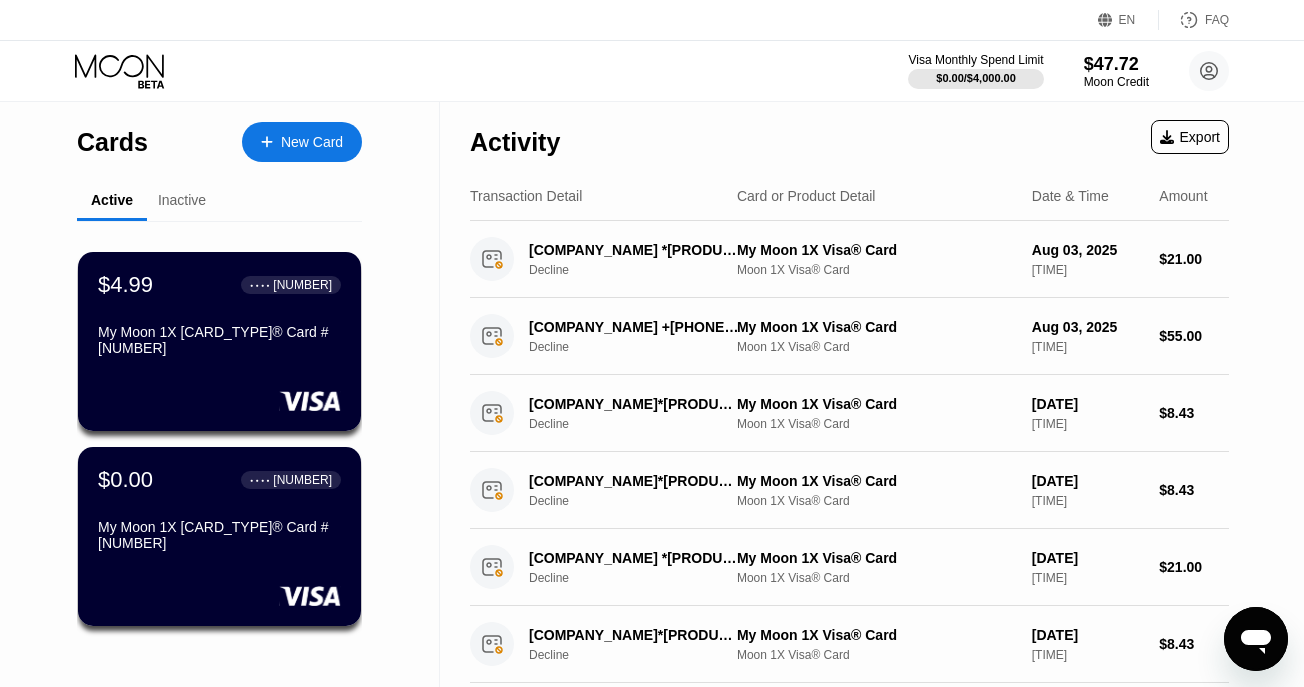 click on "New Card" at bounding box center (312, 142) 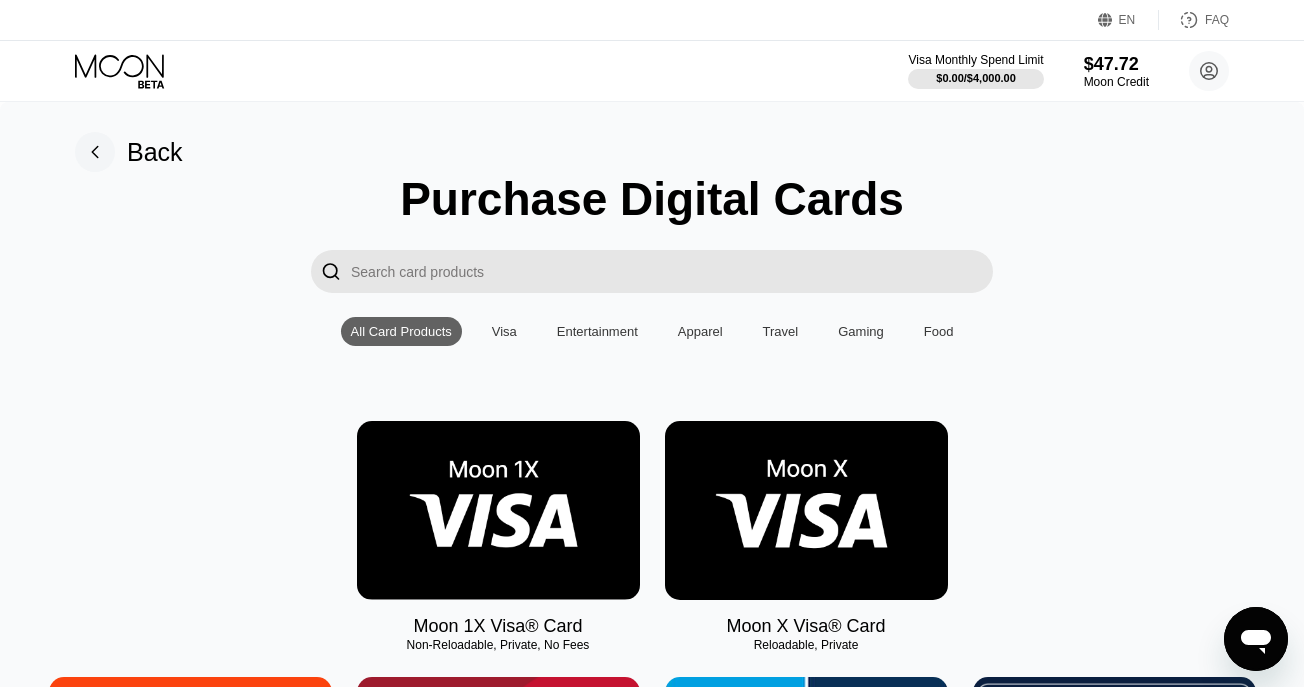 click at bounding box center [498, 510] 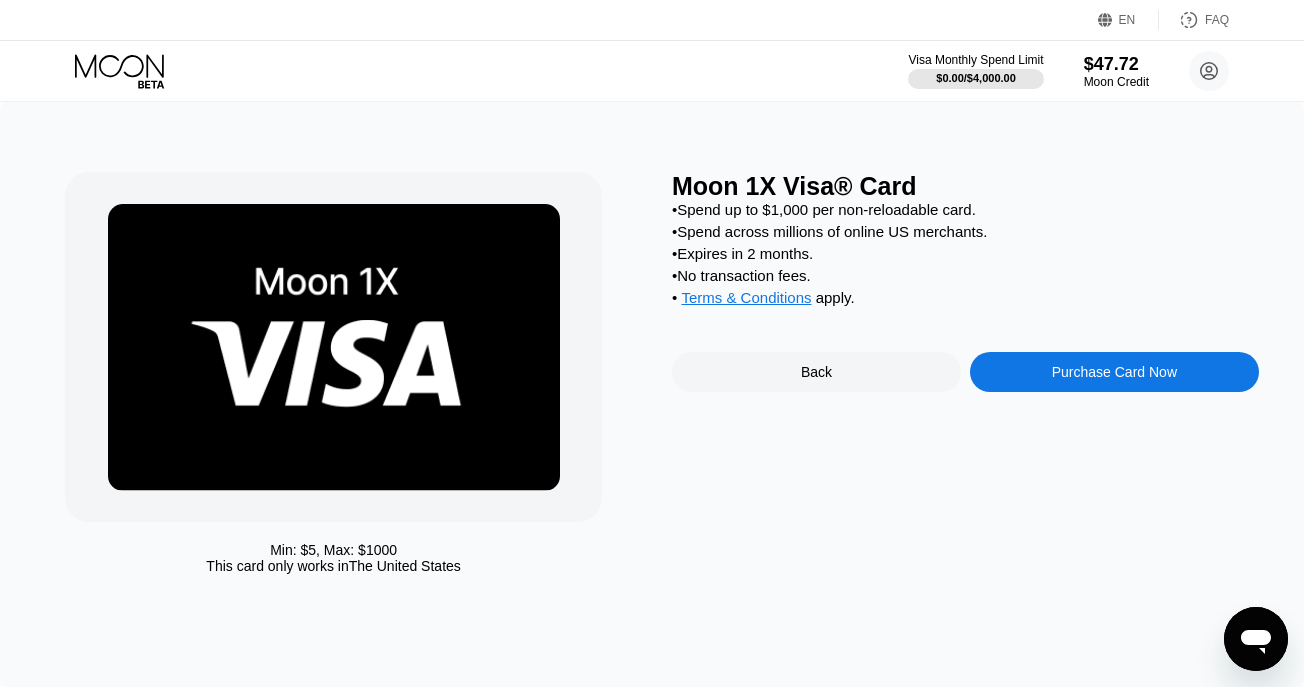 click on "Back" at bounding box center [816, 372] 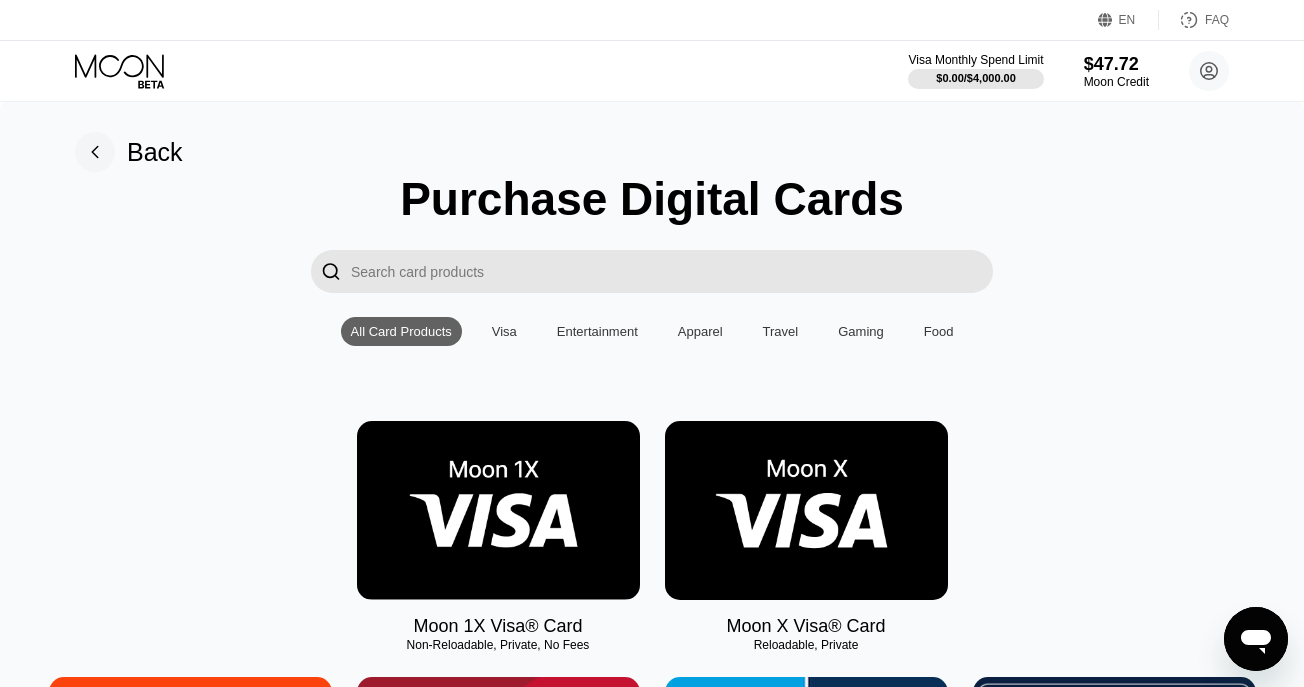click at bounding box center (498, 510) 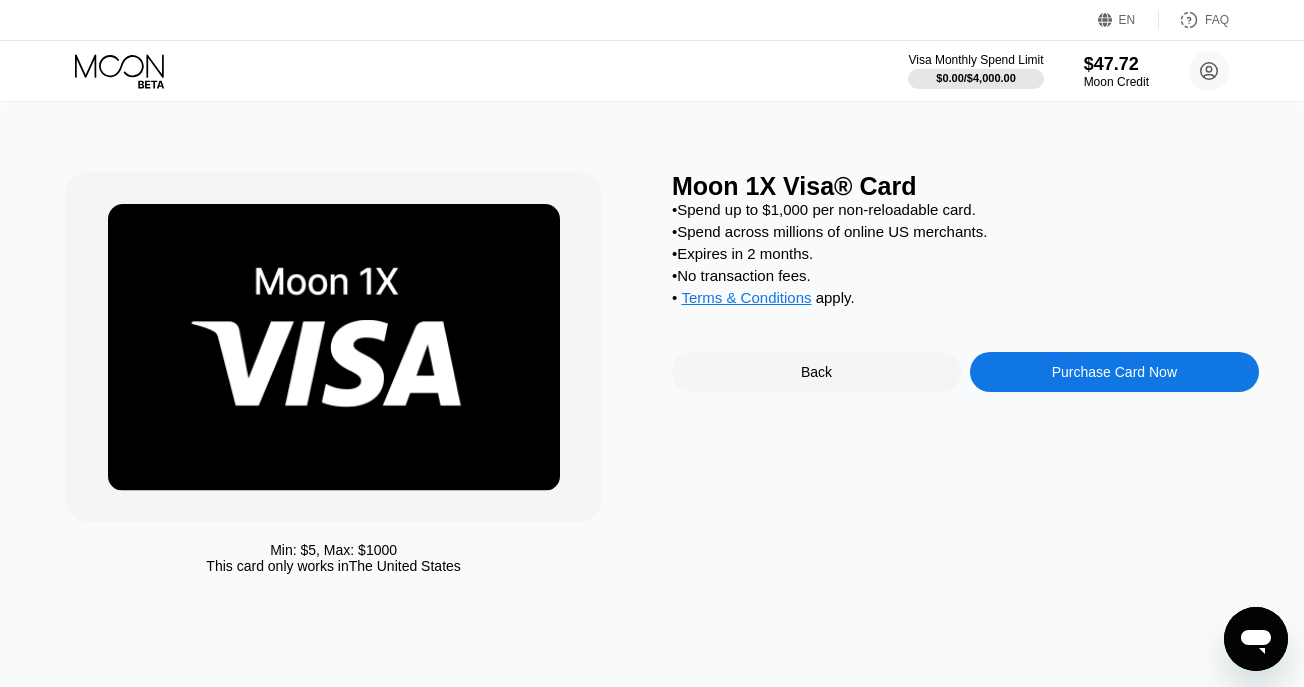 click on "Purchase Card Now" at bounding box center (1114, 372) 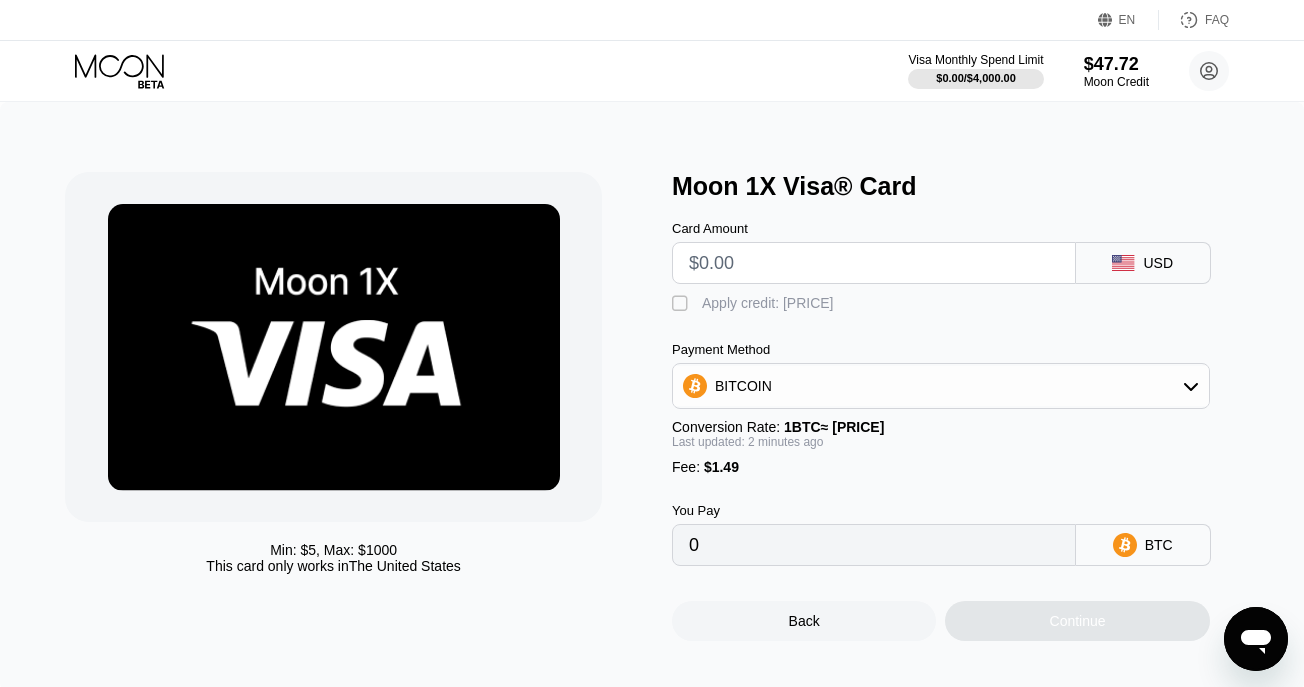 click at bounding box center (874, 263) 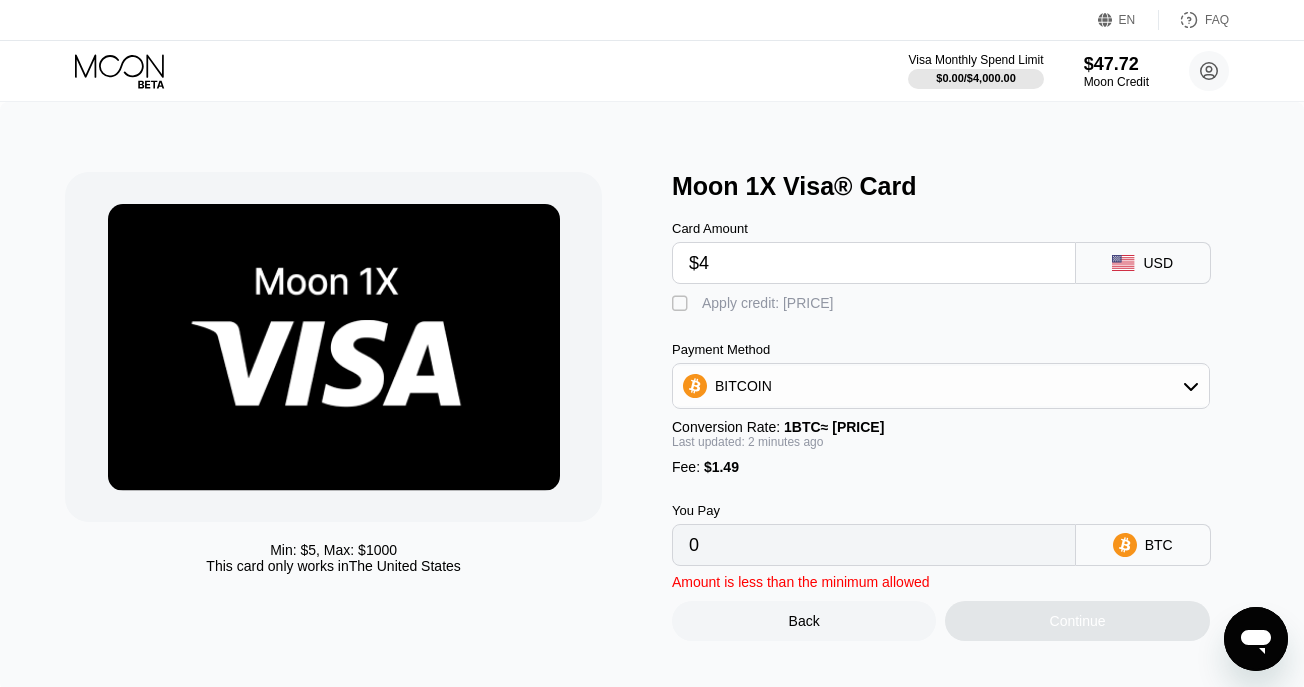 type on "$40" 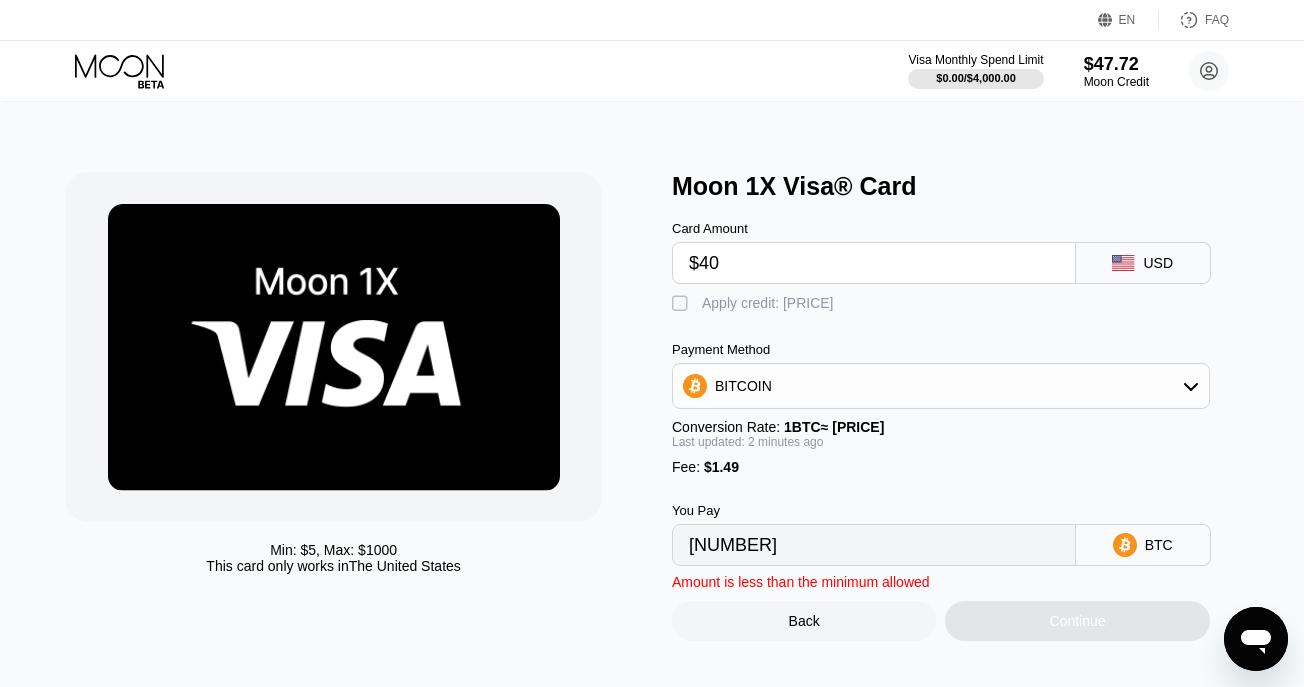 type on "0.00036638" 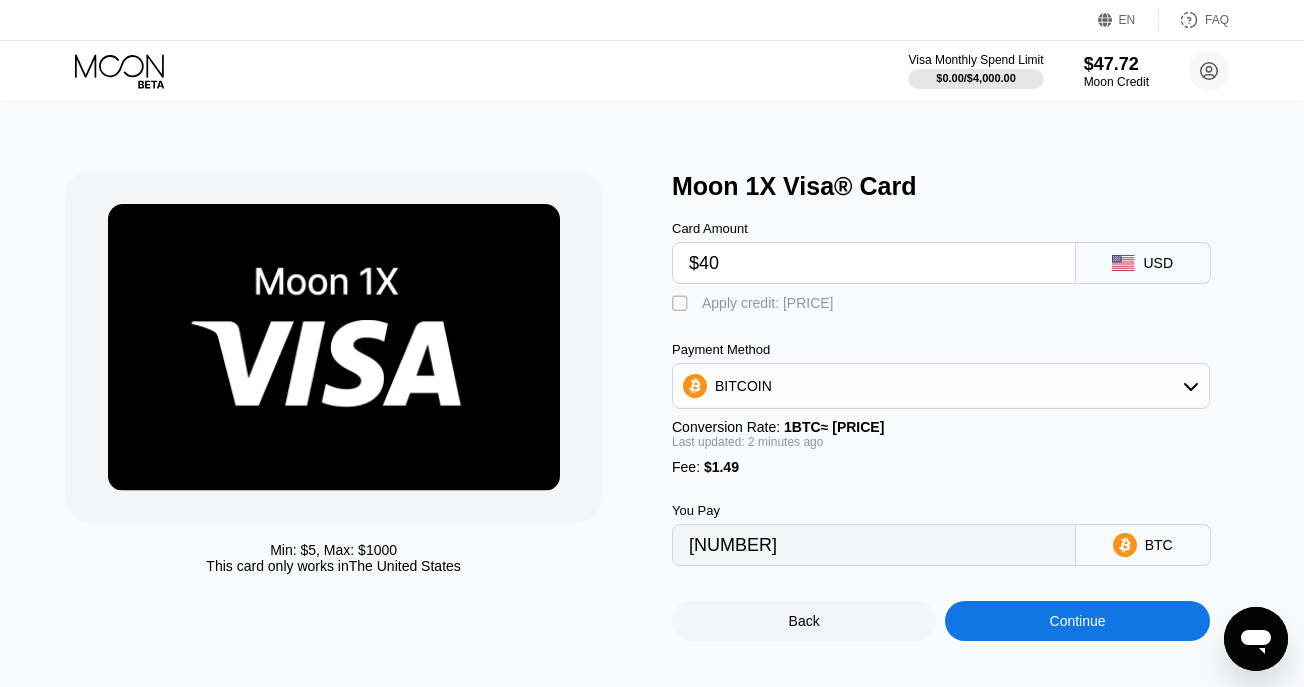 type 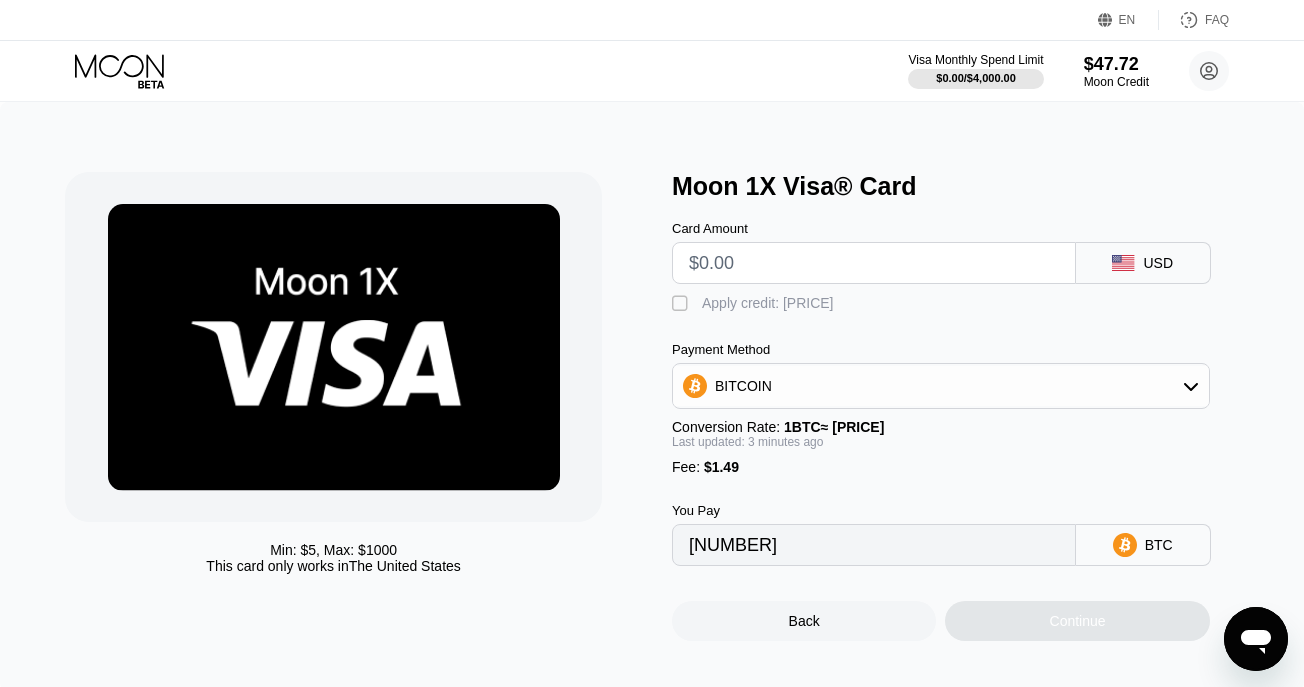 type on "0" 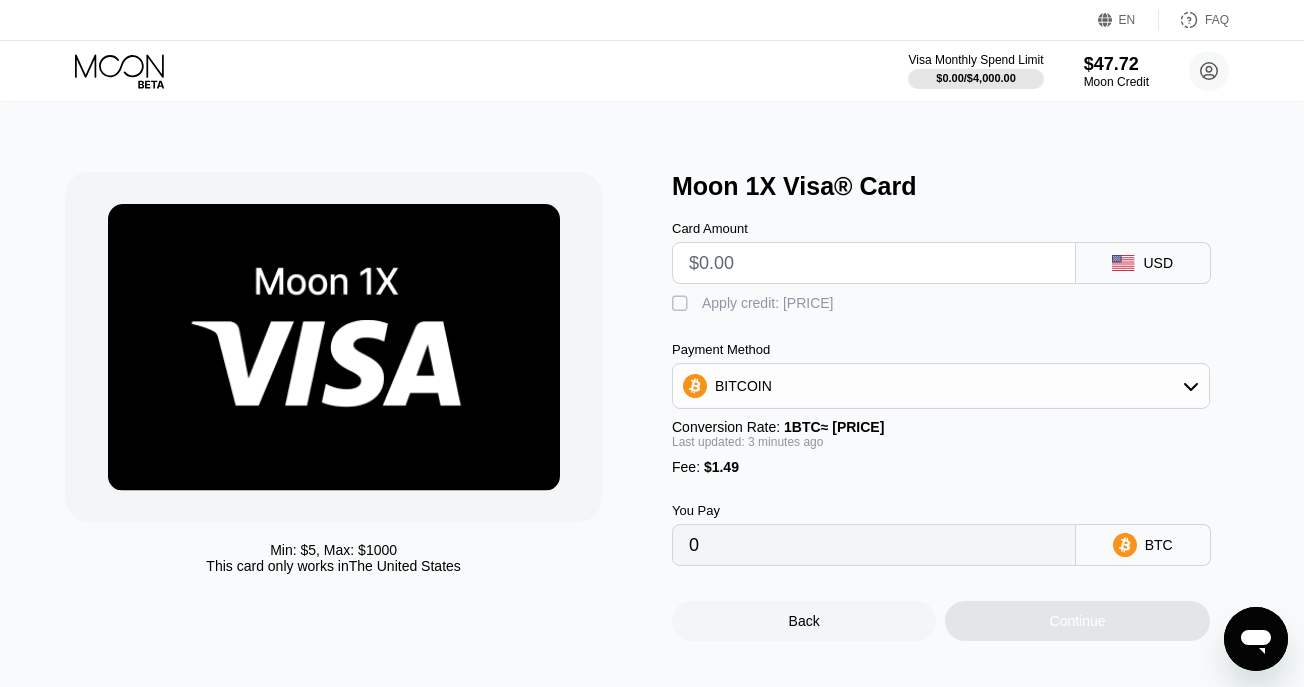 type on "$2" 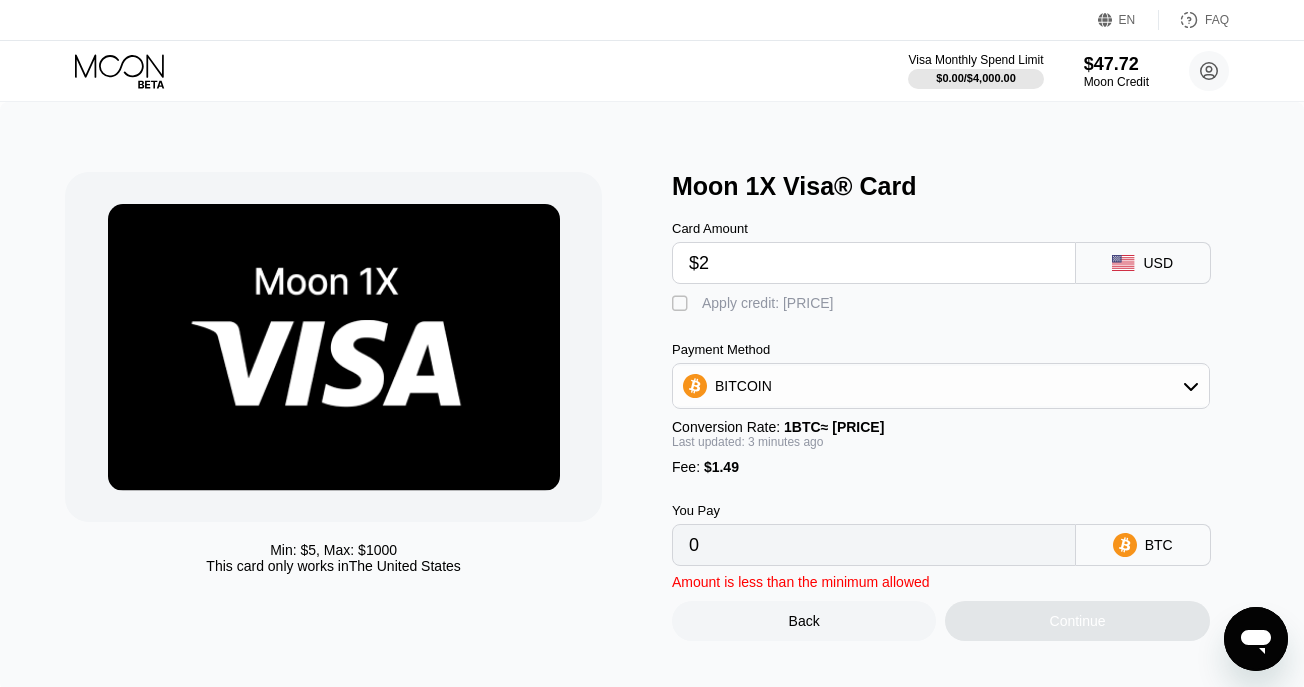 type on "0.00003082" 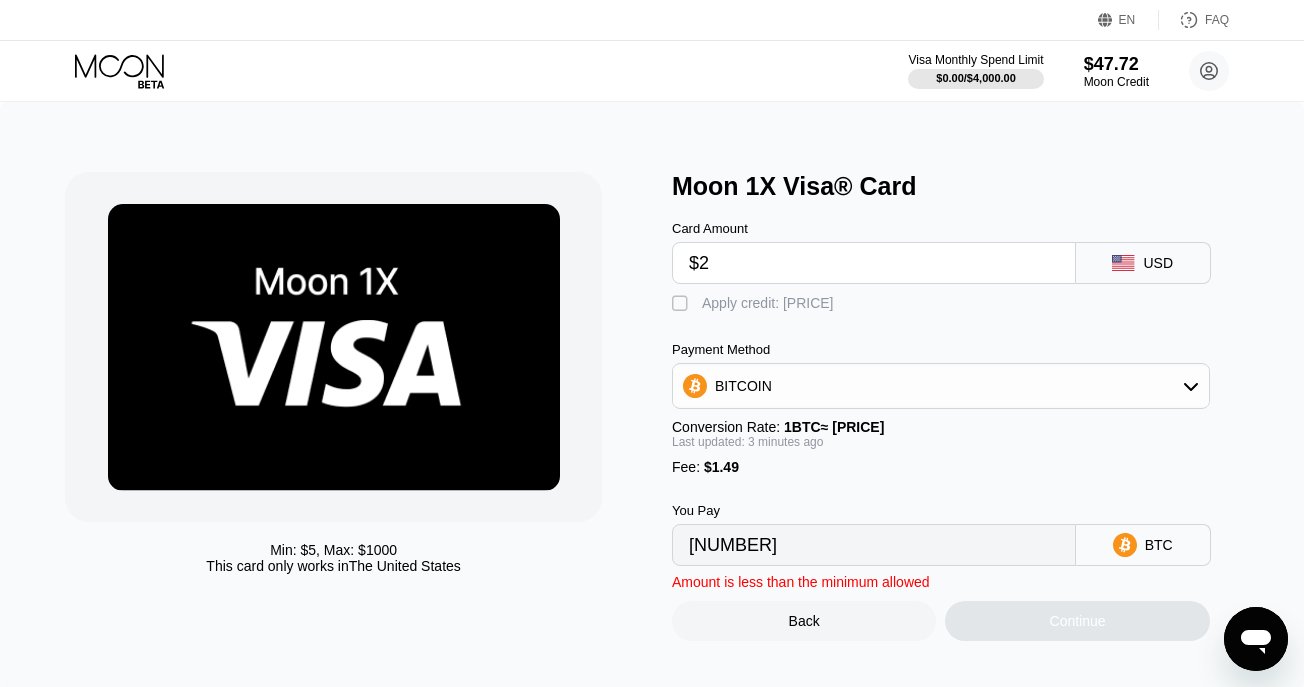 type on "$25" 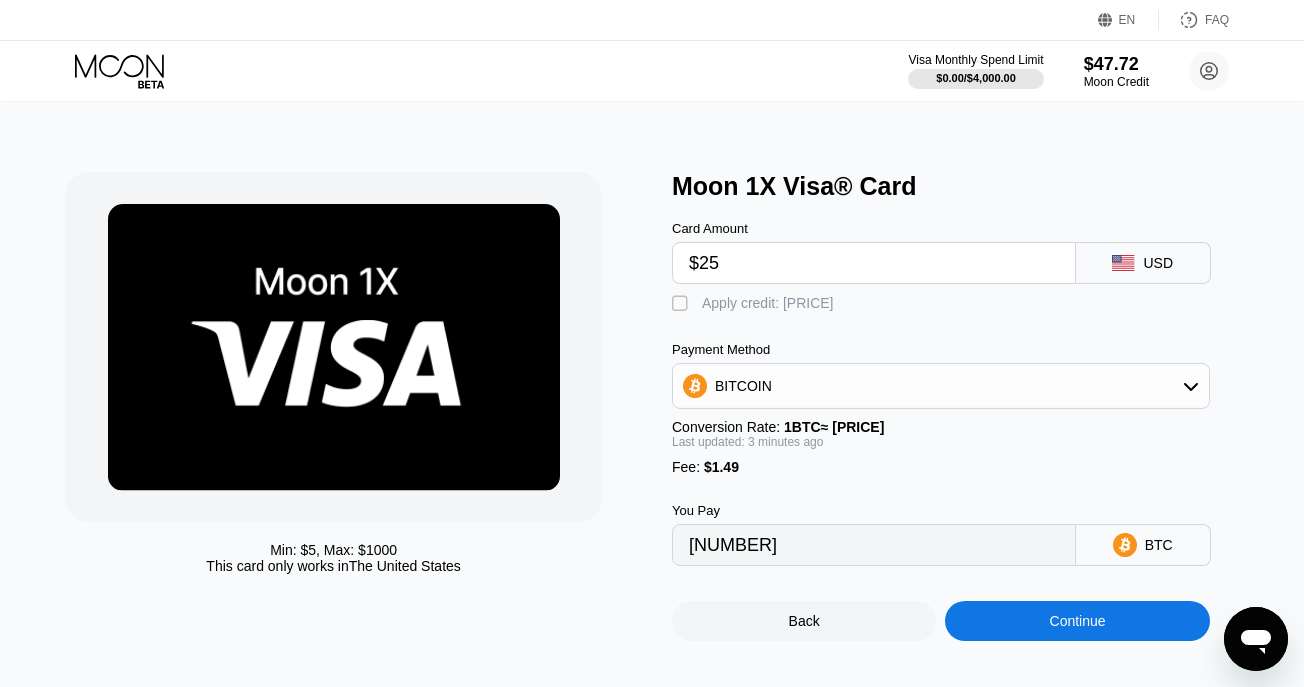 type on "0.00023393" 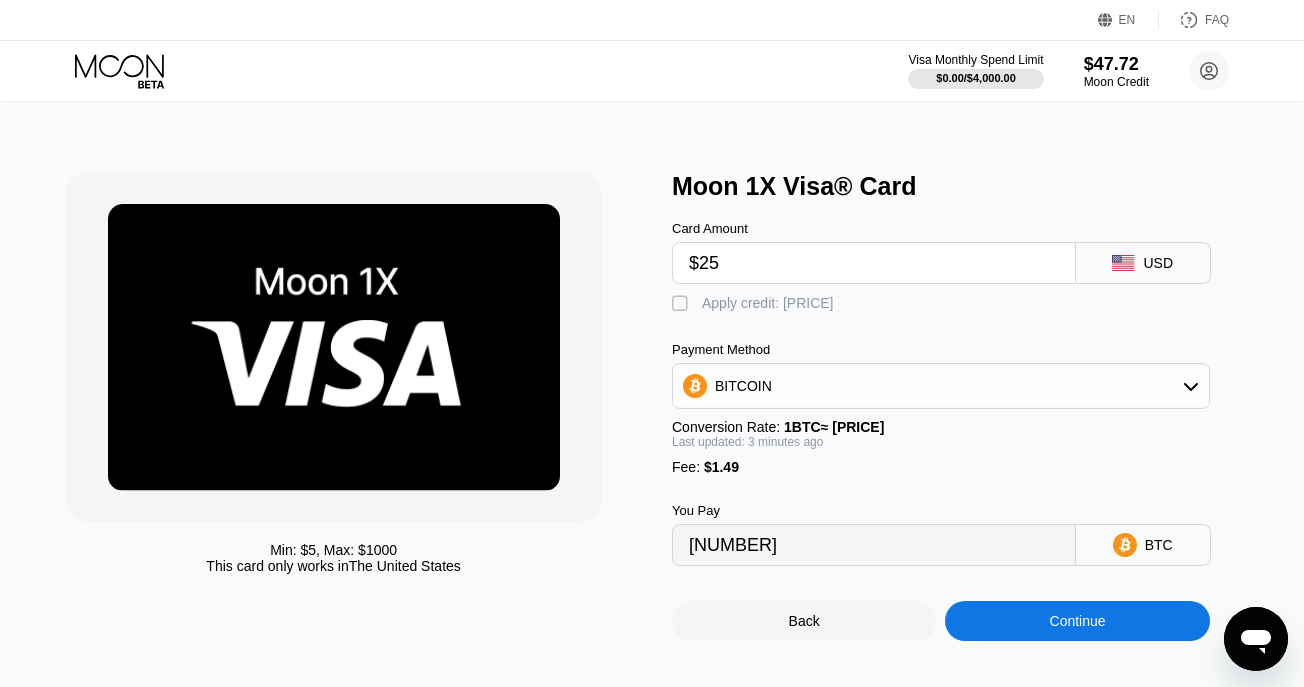 type on "$25" 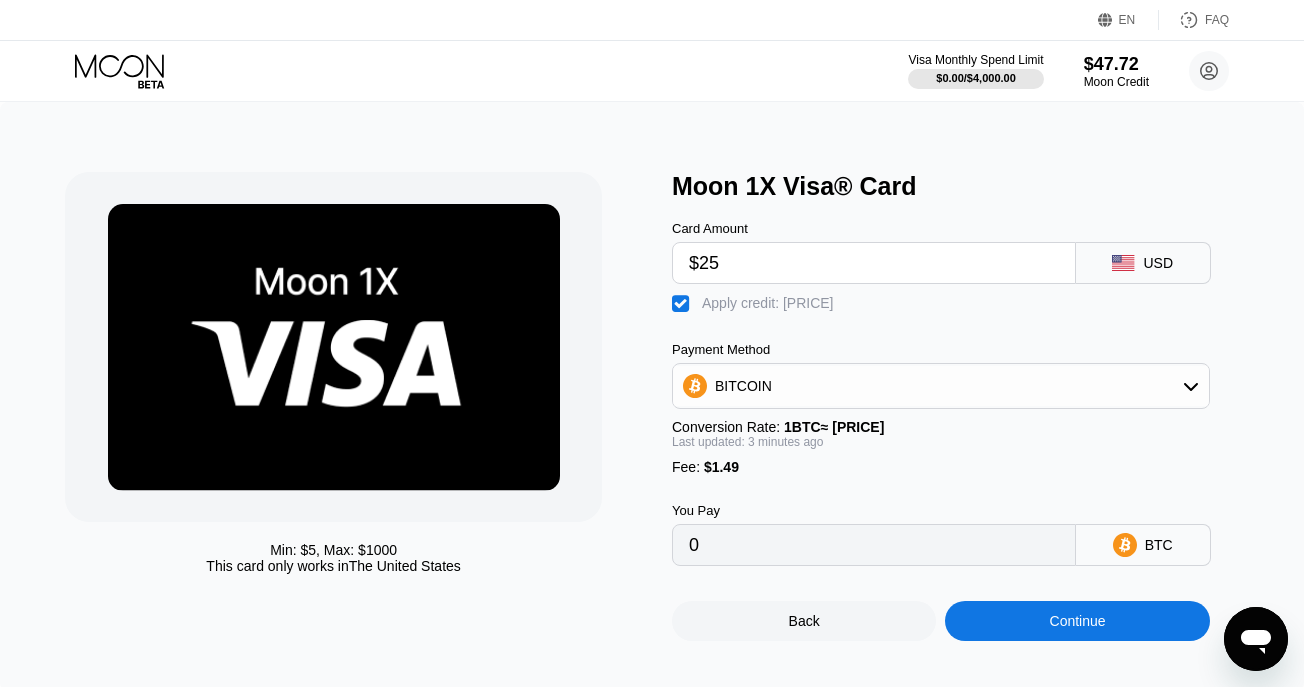 click on "Continue" at bounding box center [1077, 621] 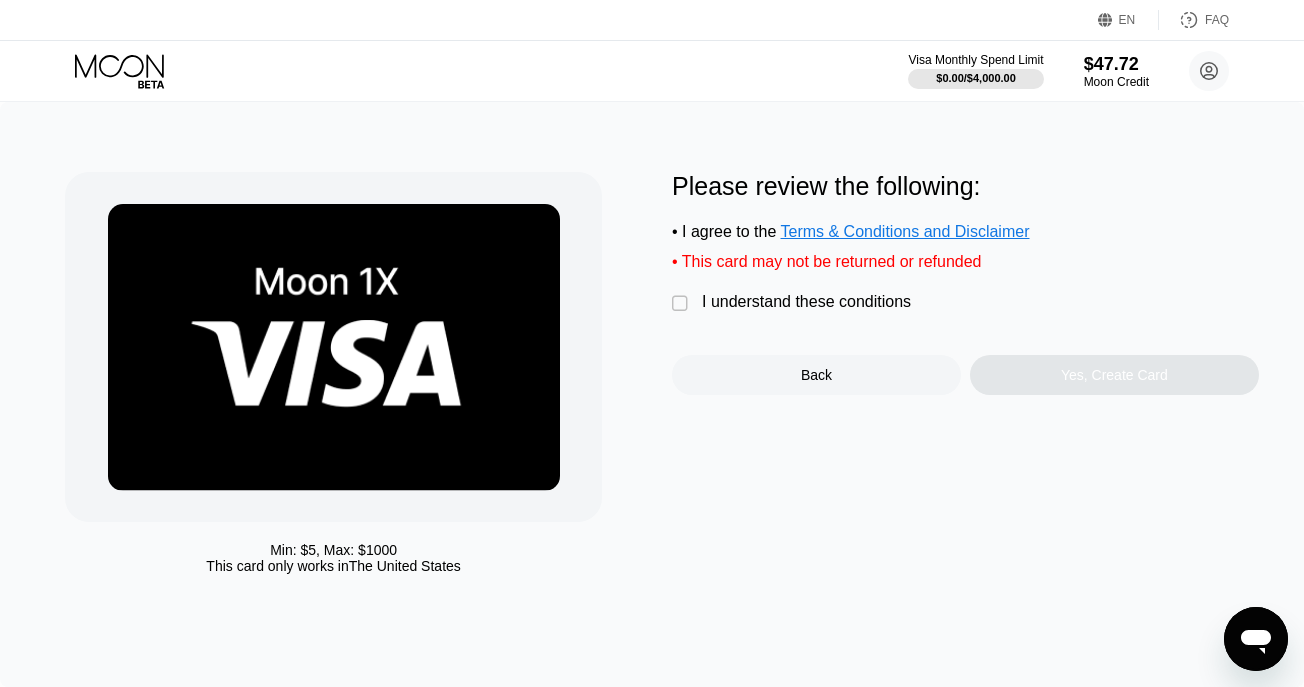 click on "I understand these conditions" at bounding box center (806, 302) 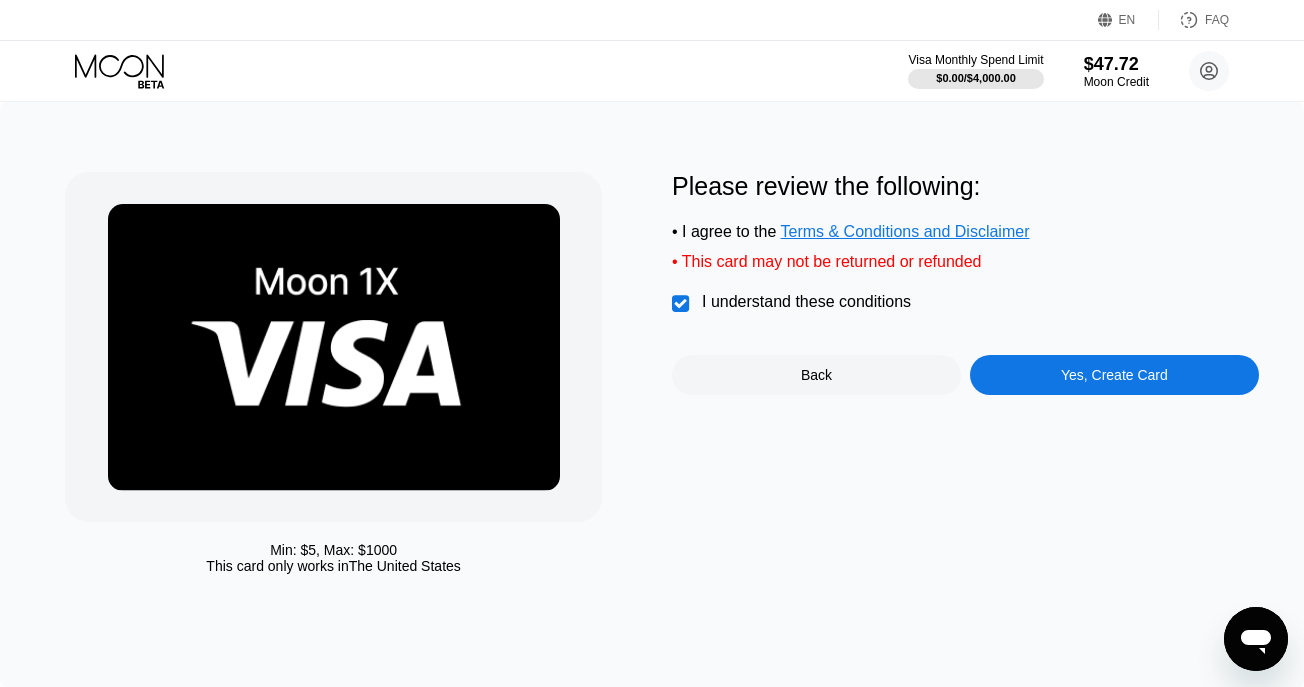 click on "Back" at bounding box center (816, 375) 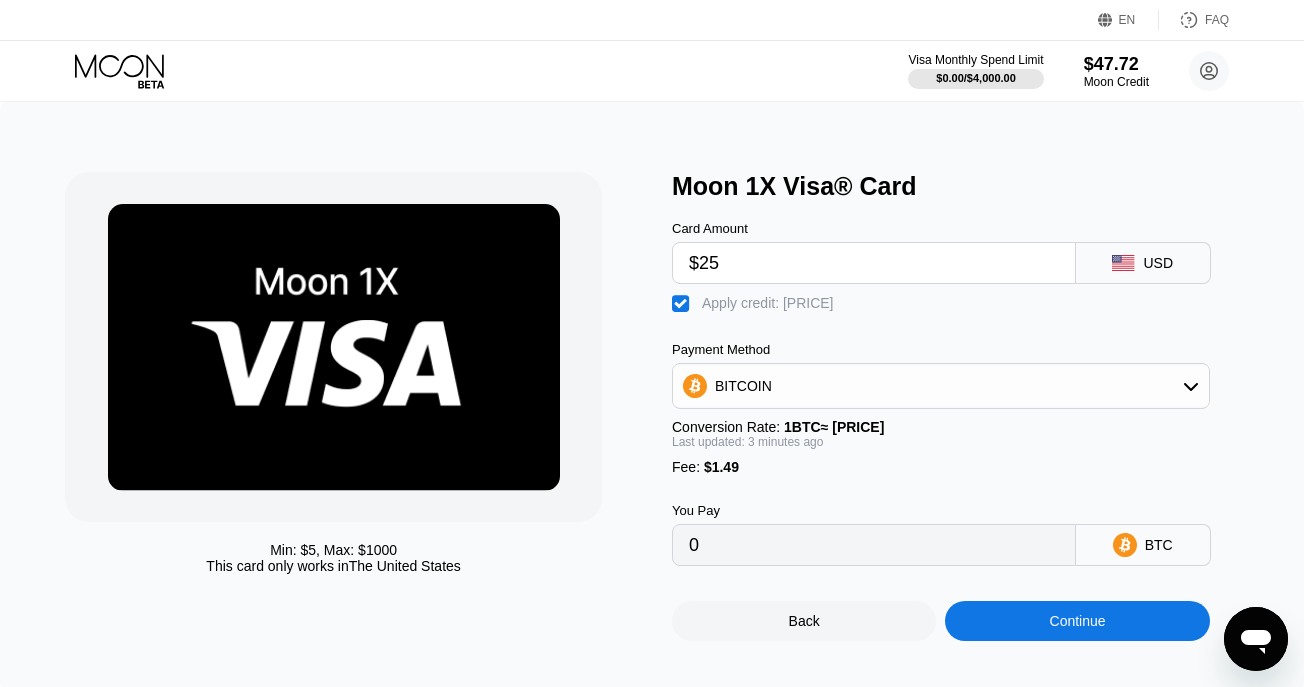 click on "$25" at bounding box center (874, 263) 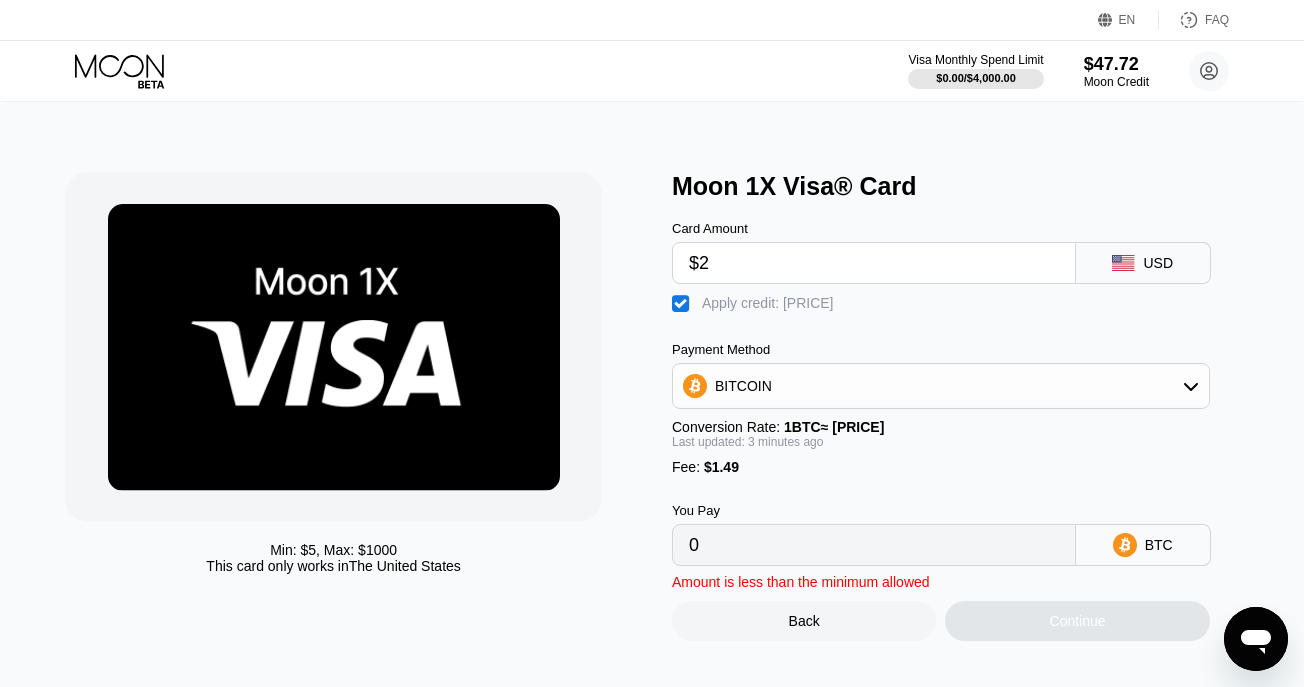 type on "$26" 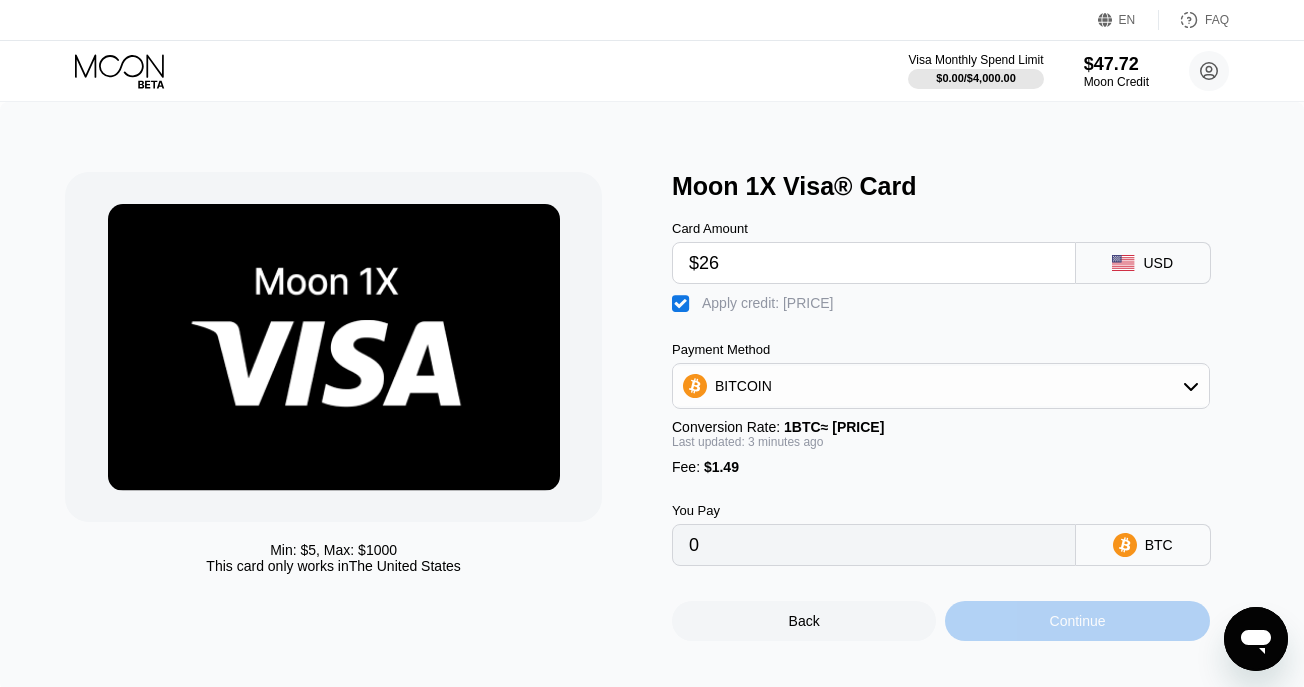 click on "Continue" at bounding box center (1078, 621) 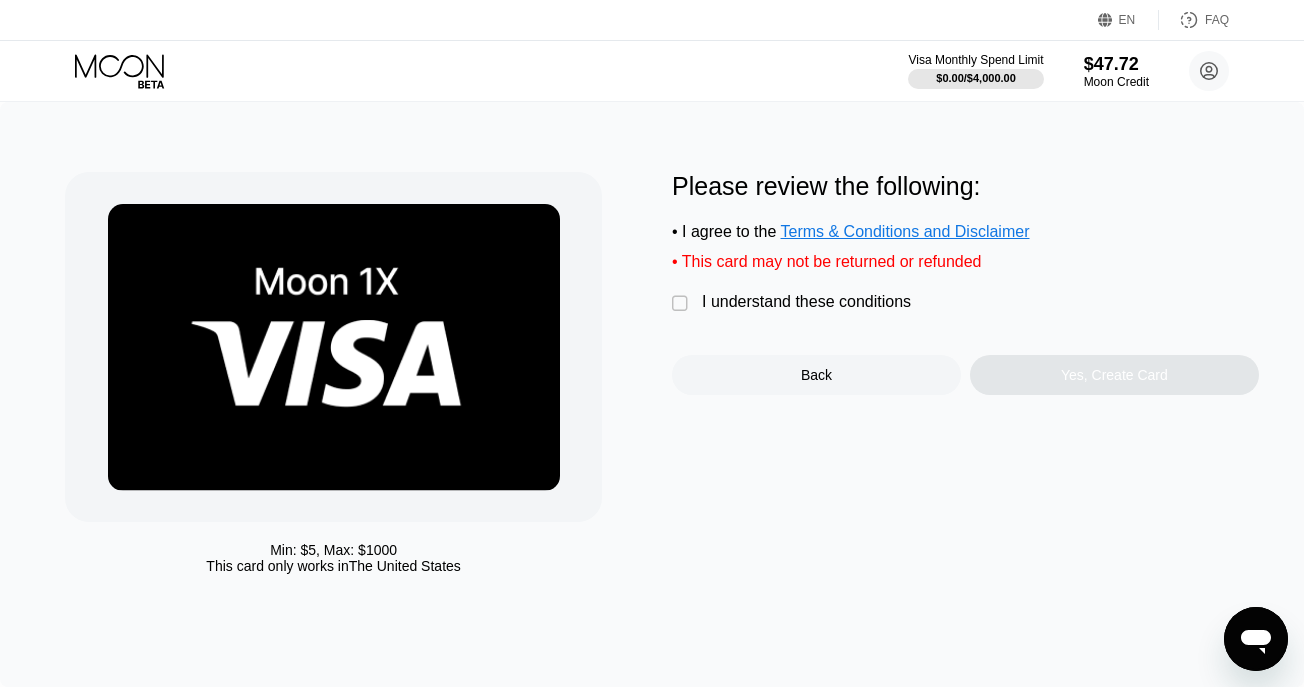 click on "I understand these conditions" at bounding box center (806, 302) 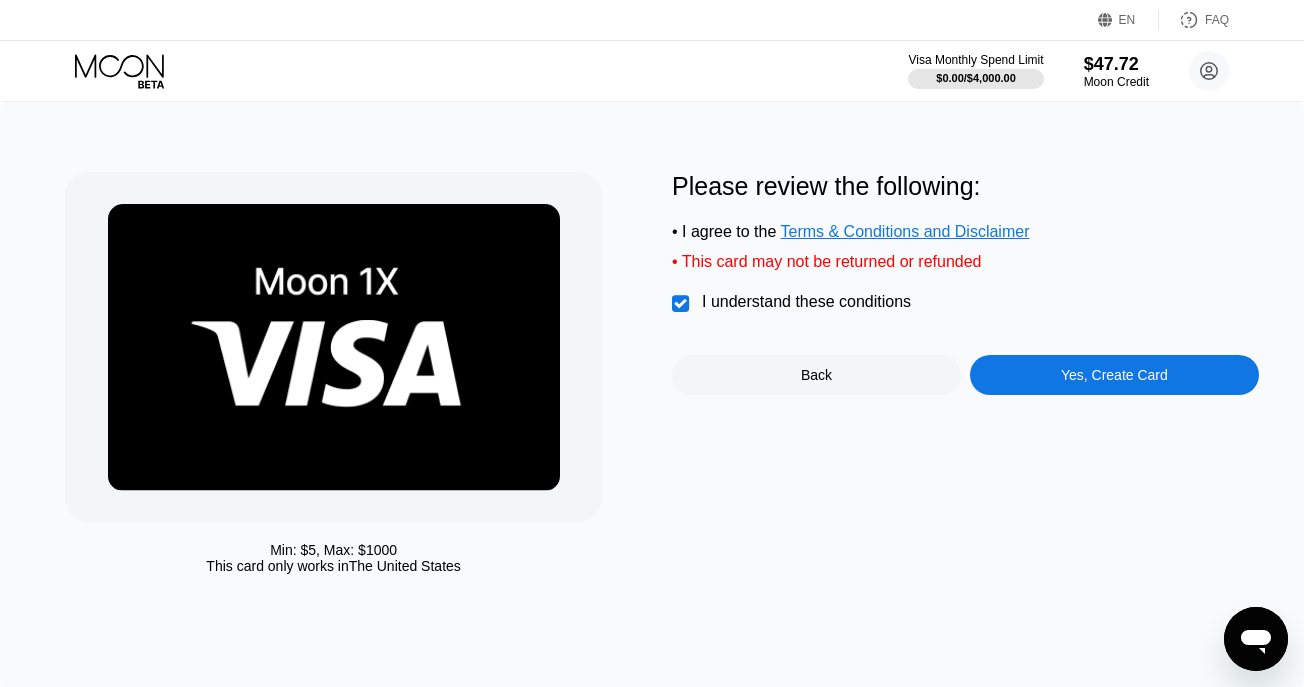 click on "Please review the following: • I agree to the   Terms & Conditions and Disclaimer • This card may not be returned or refunded  I understand these conditions Back Yes, Create Card" at bounding box center [965, 378] 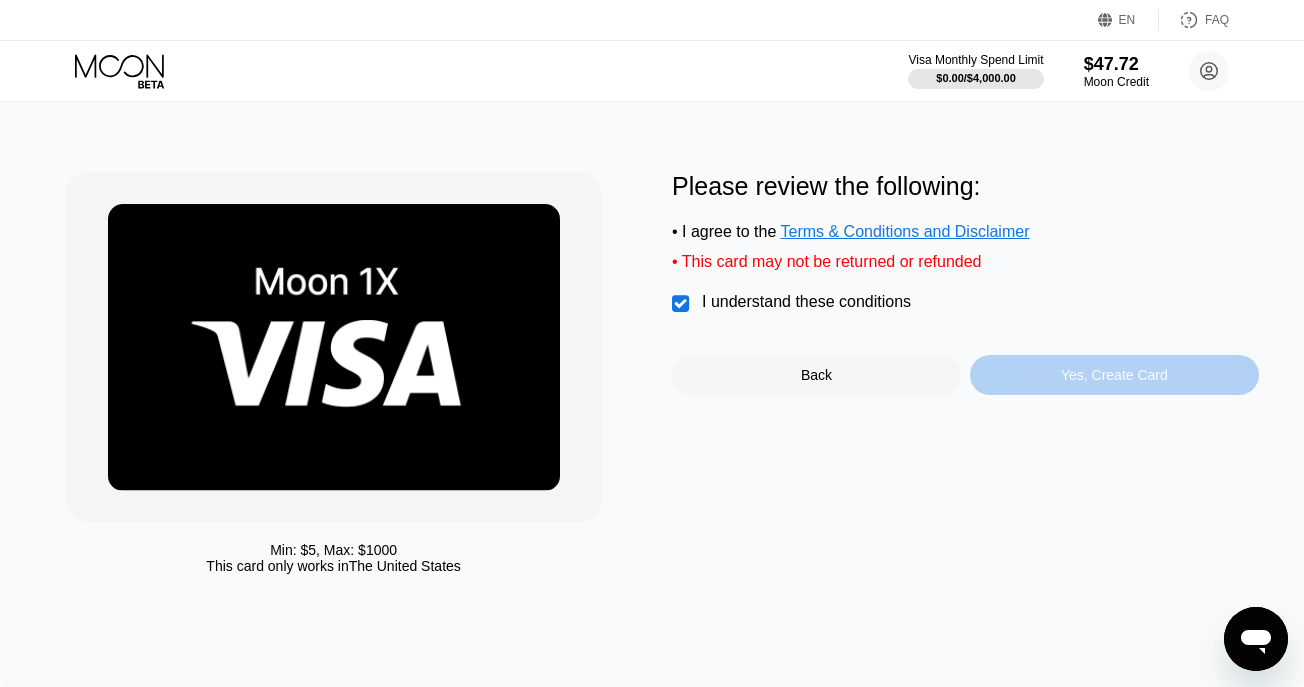 click on "Yes, Create Card" at bounding box center [1114, 375] 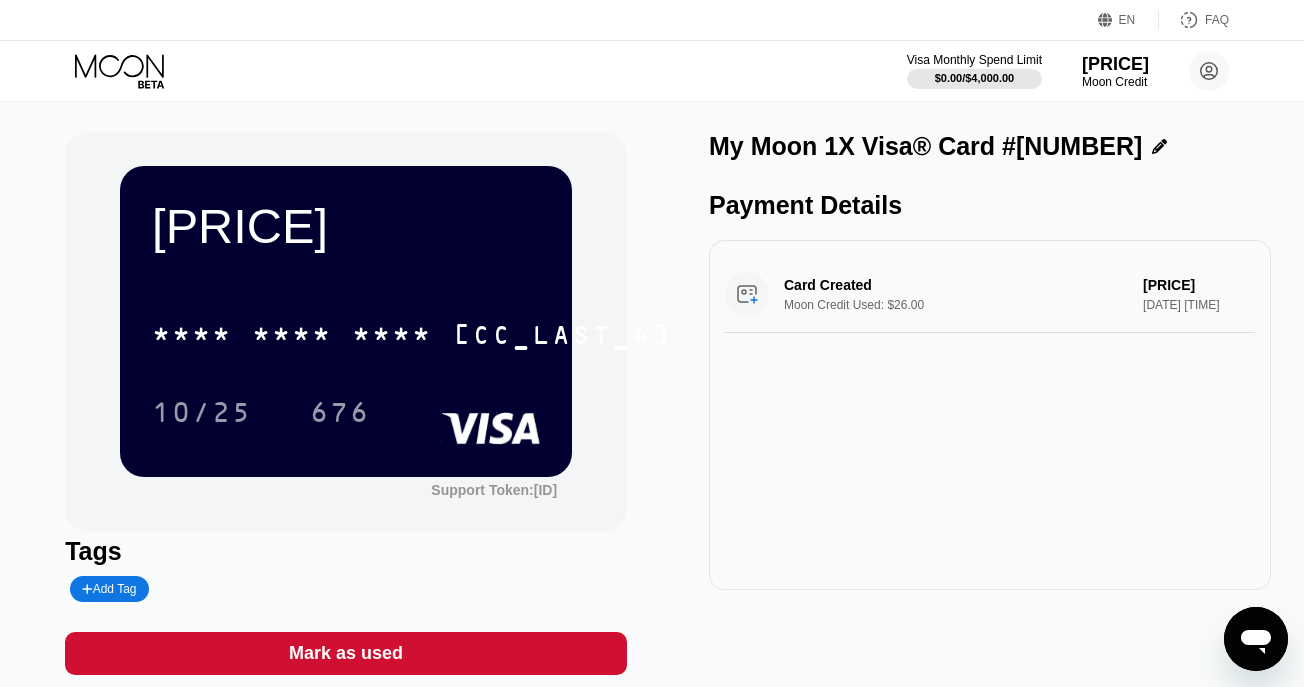 scroll, scrollTop: 0, scrollLeft: 0, axis: both 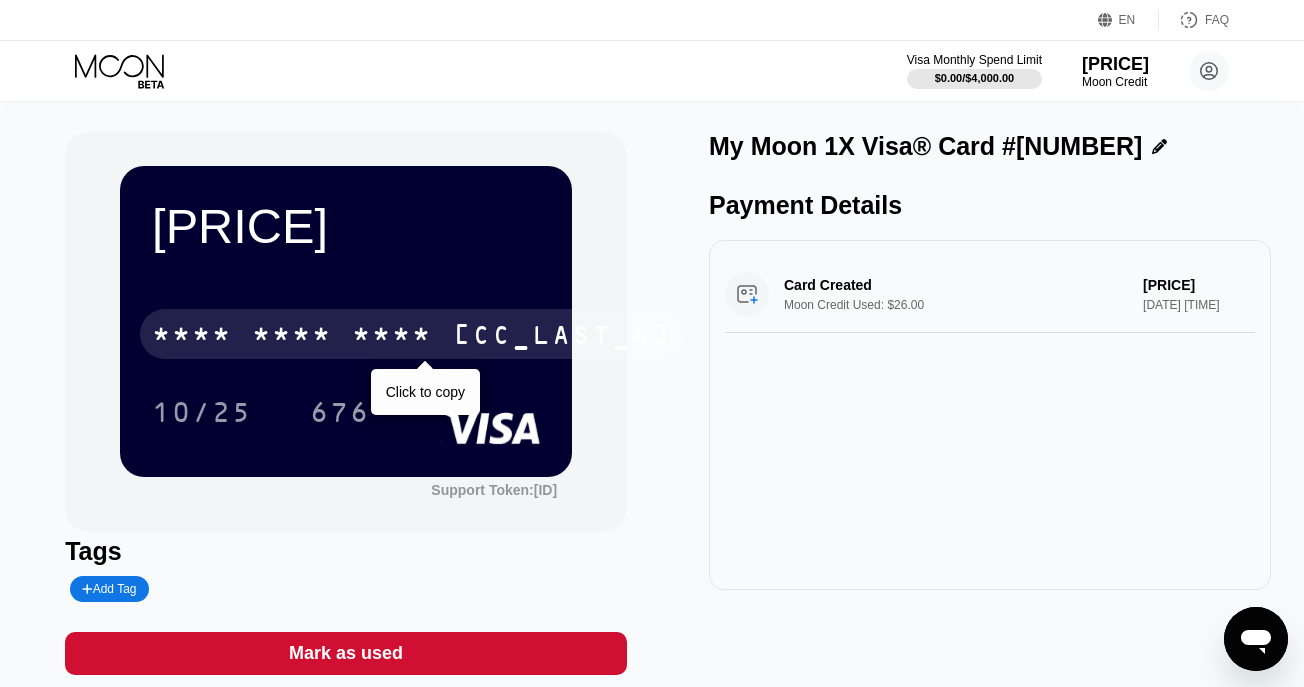 click on "* * * * * * * * * * * * [CC_LAST_4]" at bounding box center (412, 334) 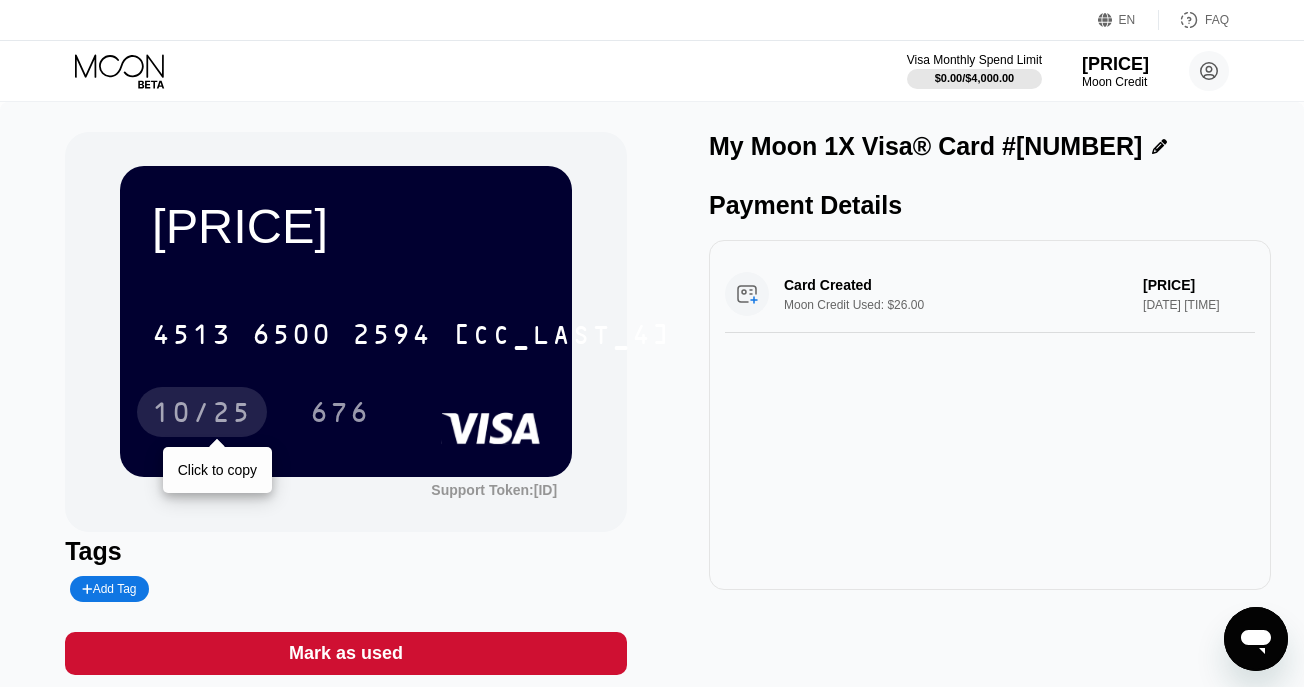 click on "10/25" at bounding box center (202, 415) 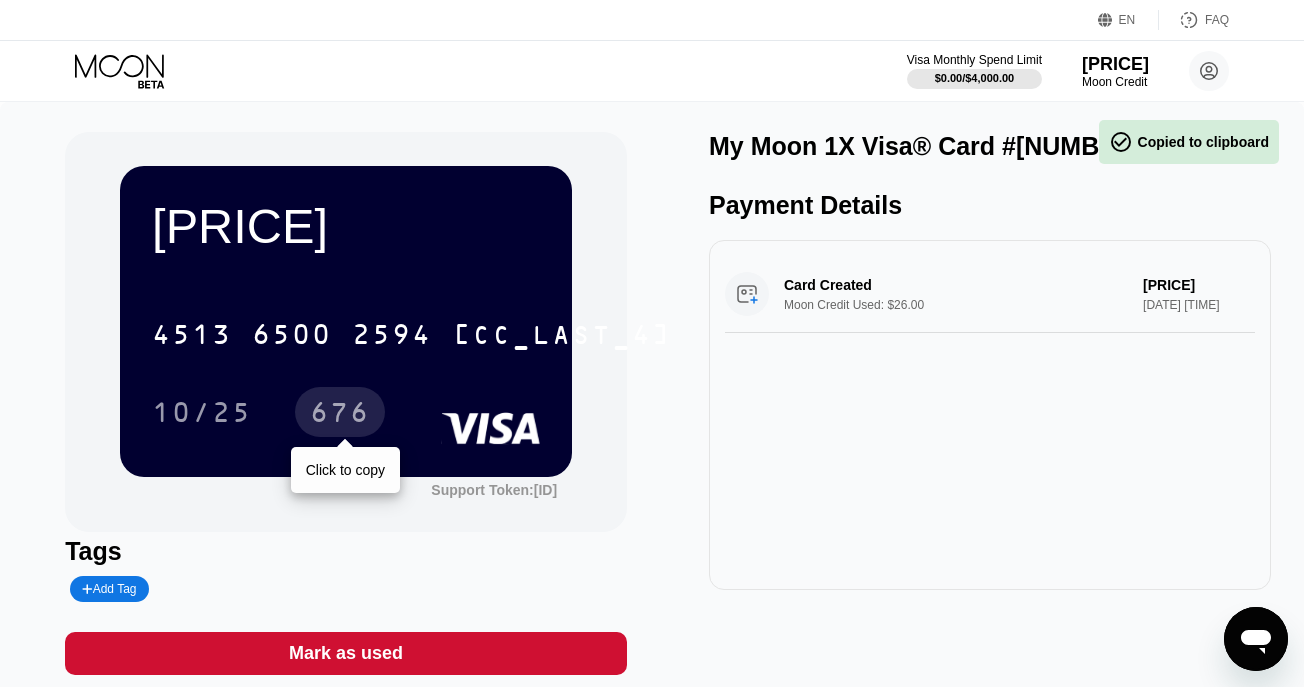 click on "676" at bounding box center (340, 415) 